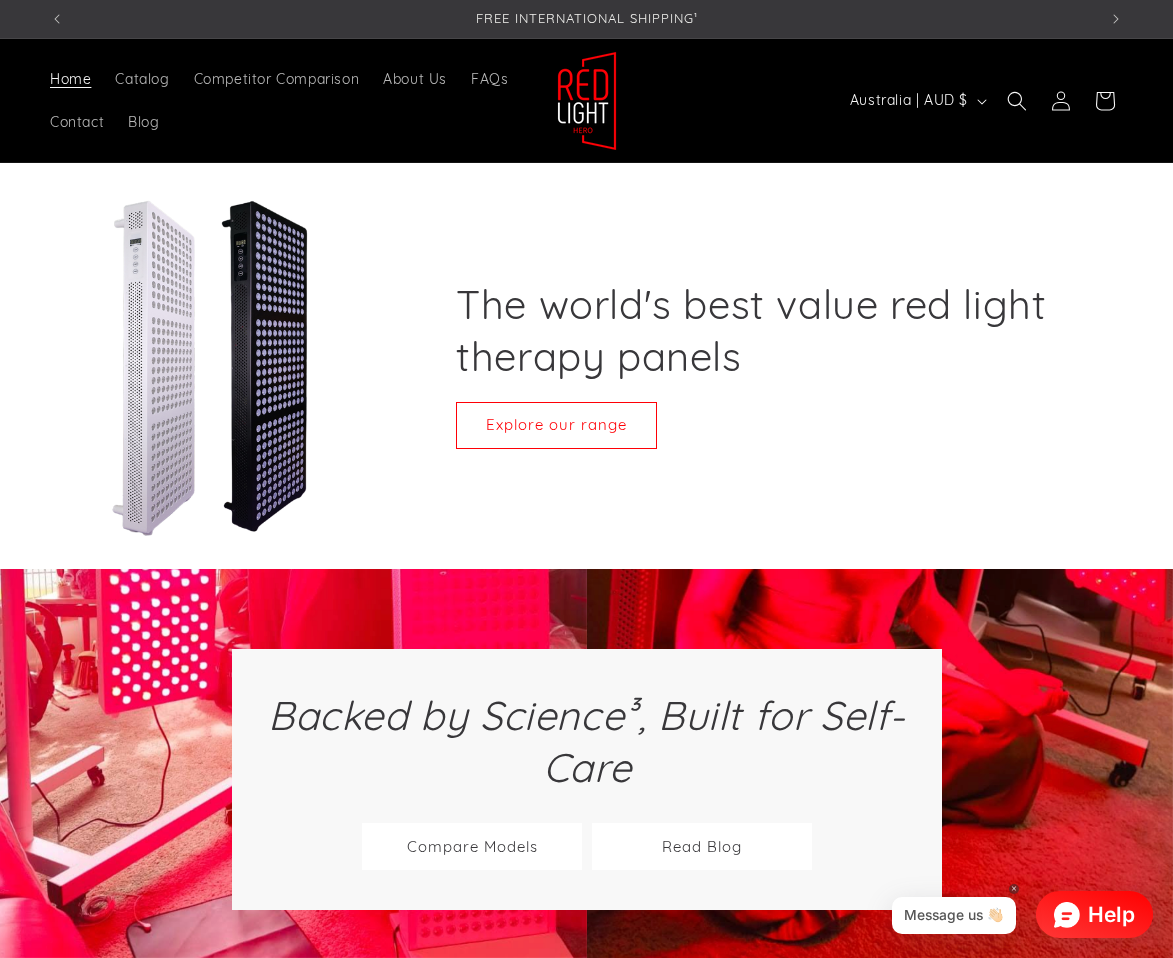 scroll, scrollTop: 14912, scrollLeft: 0, axis: vertical 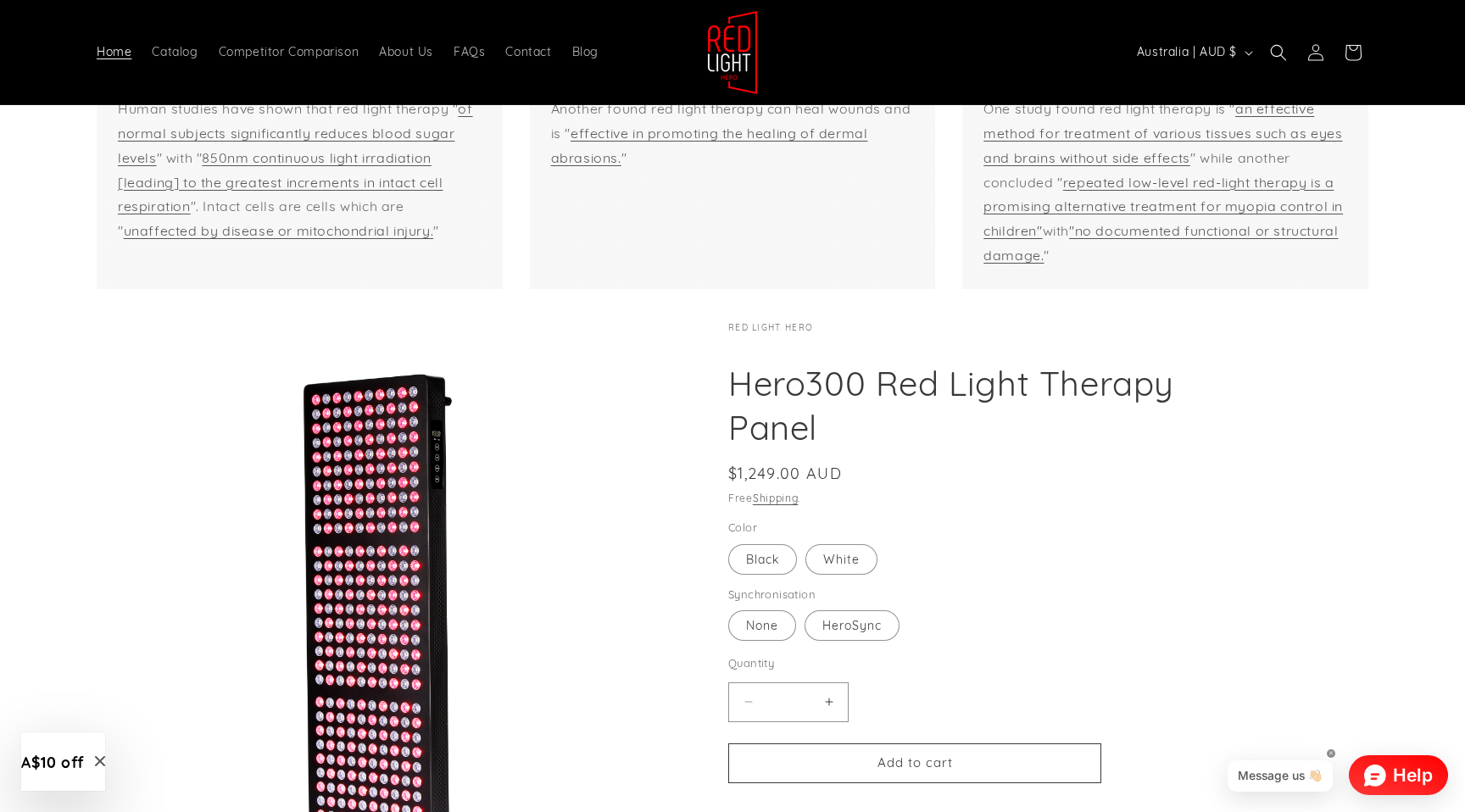 click at bounding box center (382, 609) 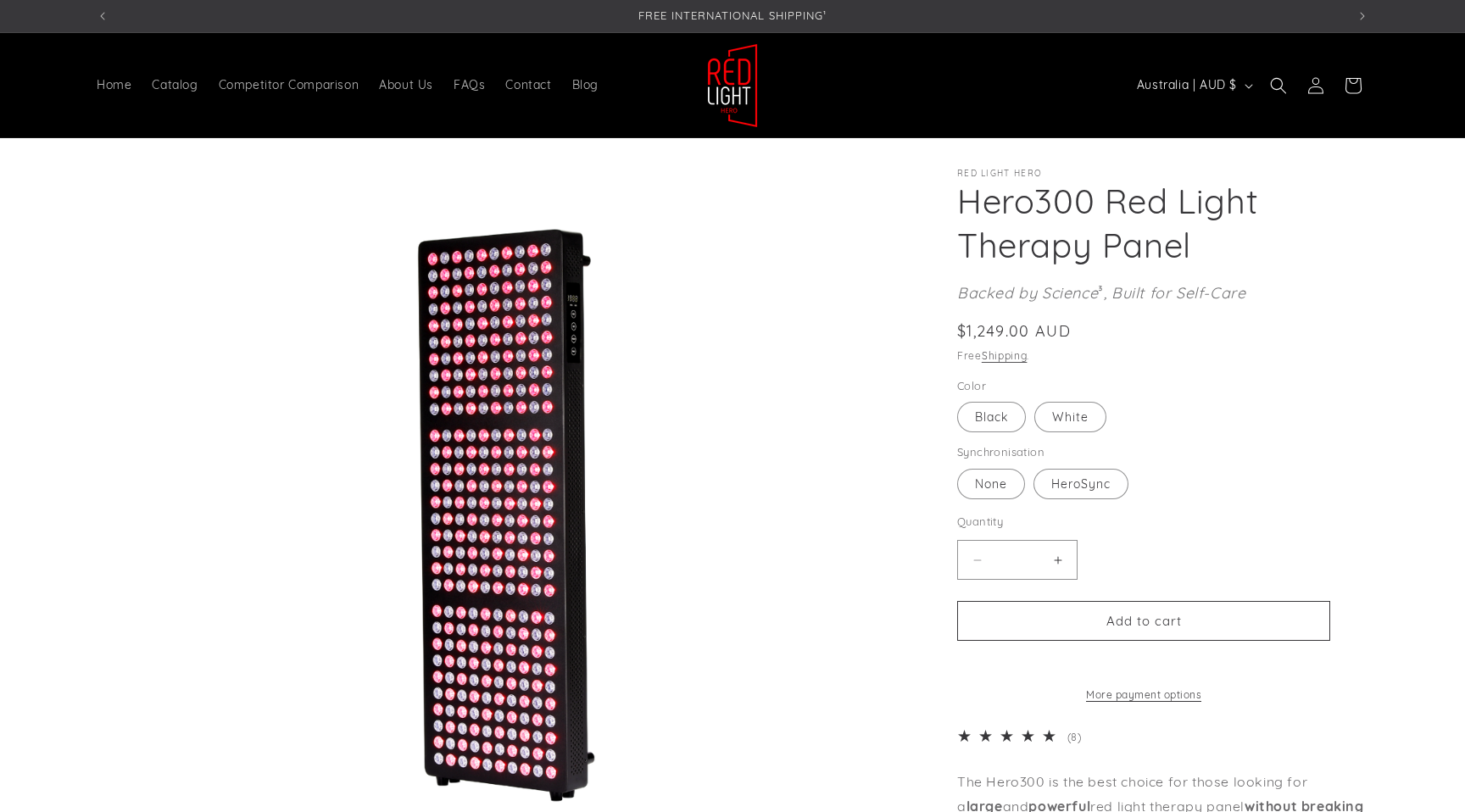scroll, scrollTop: 0, scrollLeft: 0, axis: both 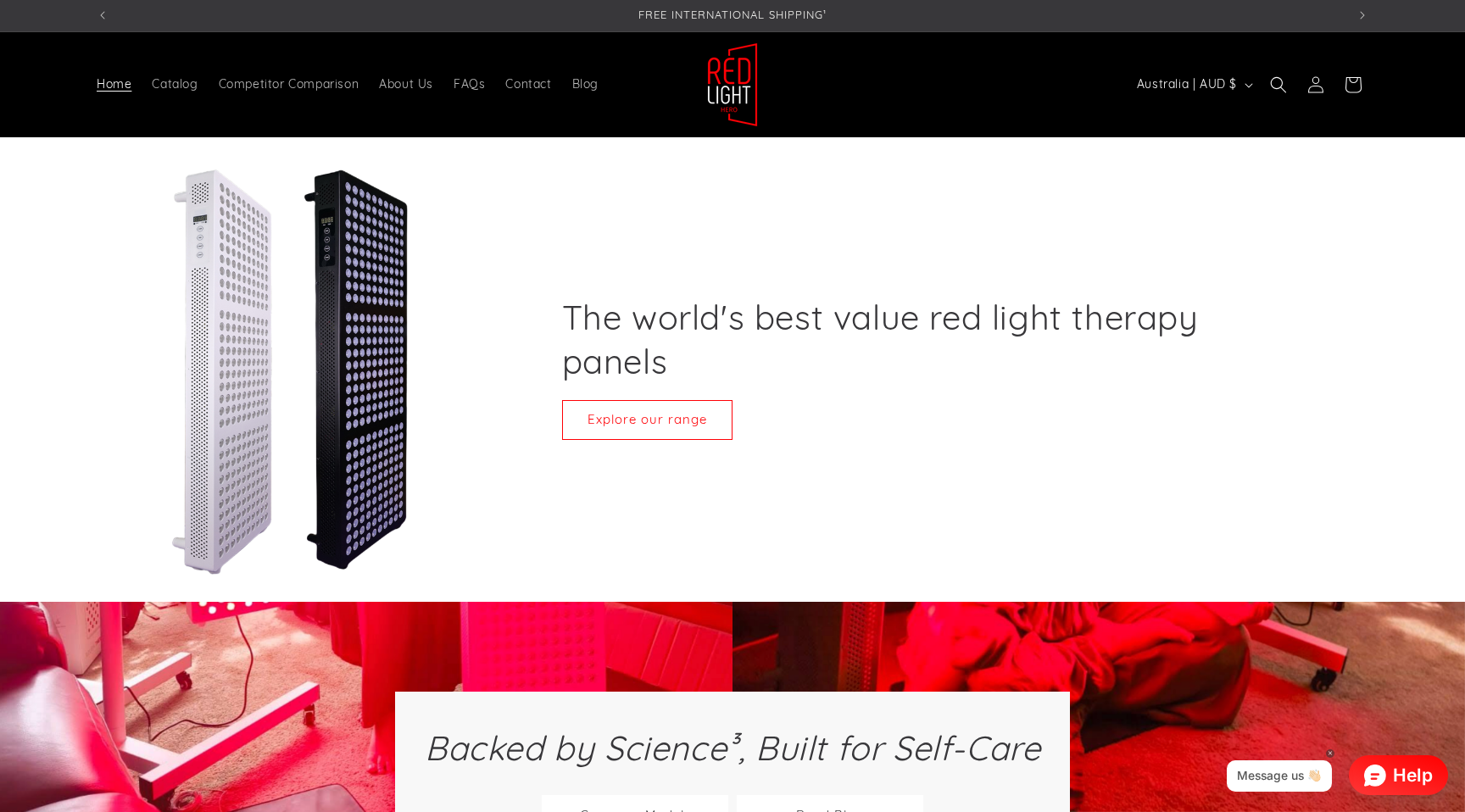 click at bounding box center [299, 371] 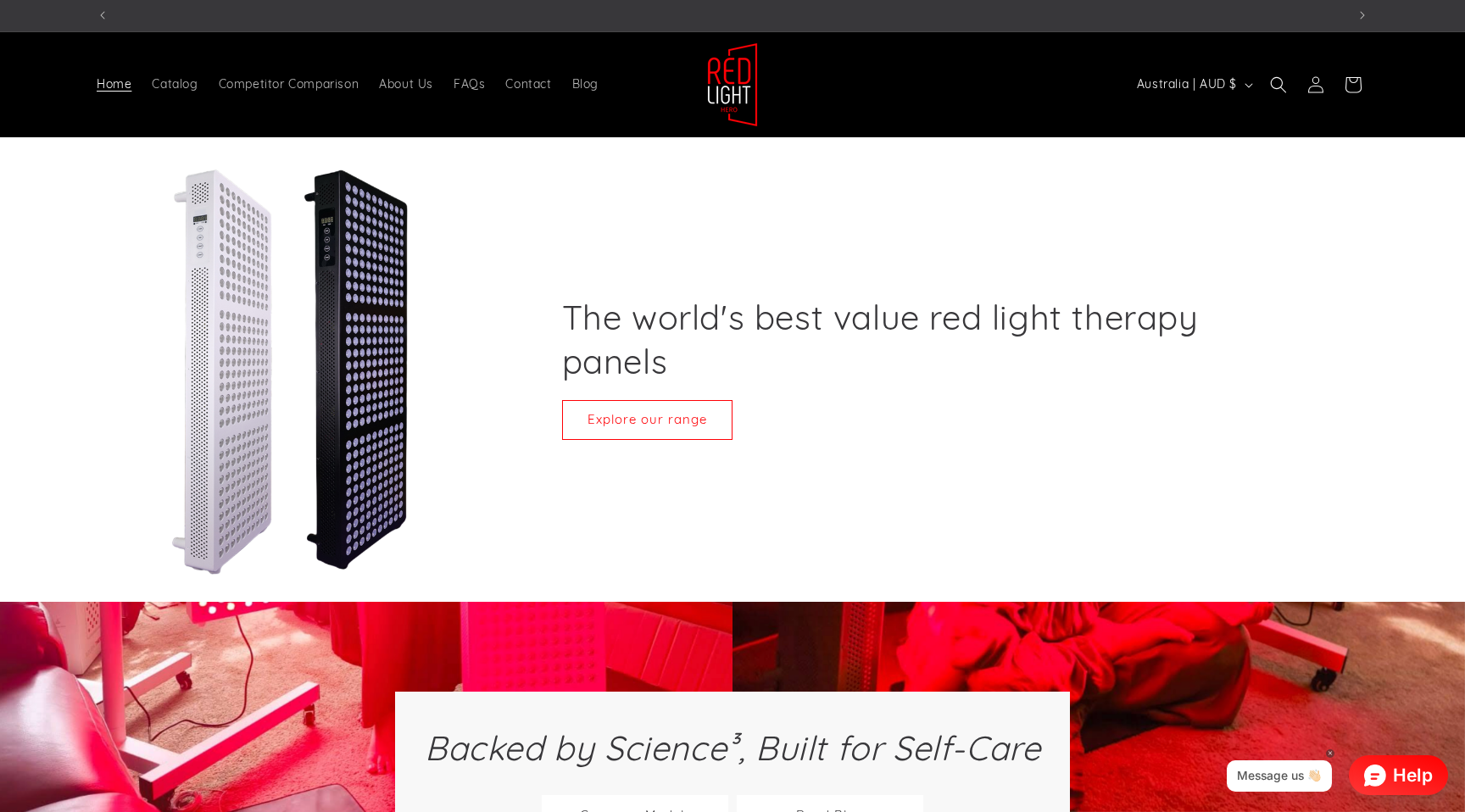 click at bounding box center (299, 371) 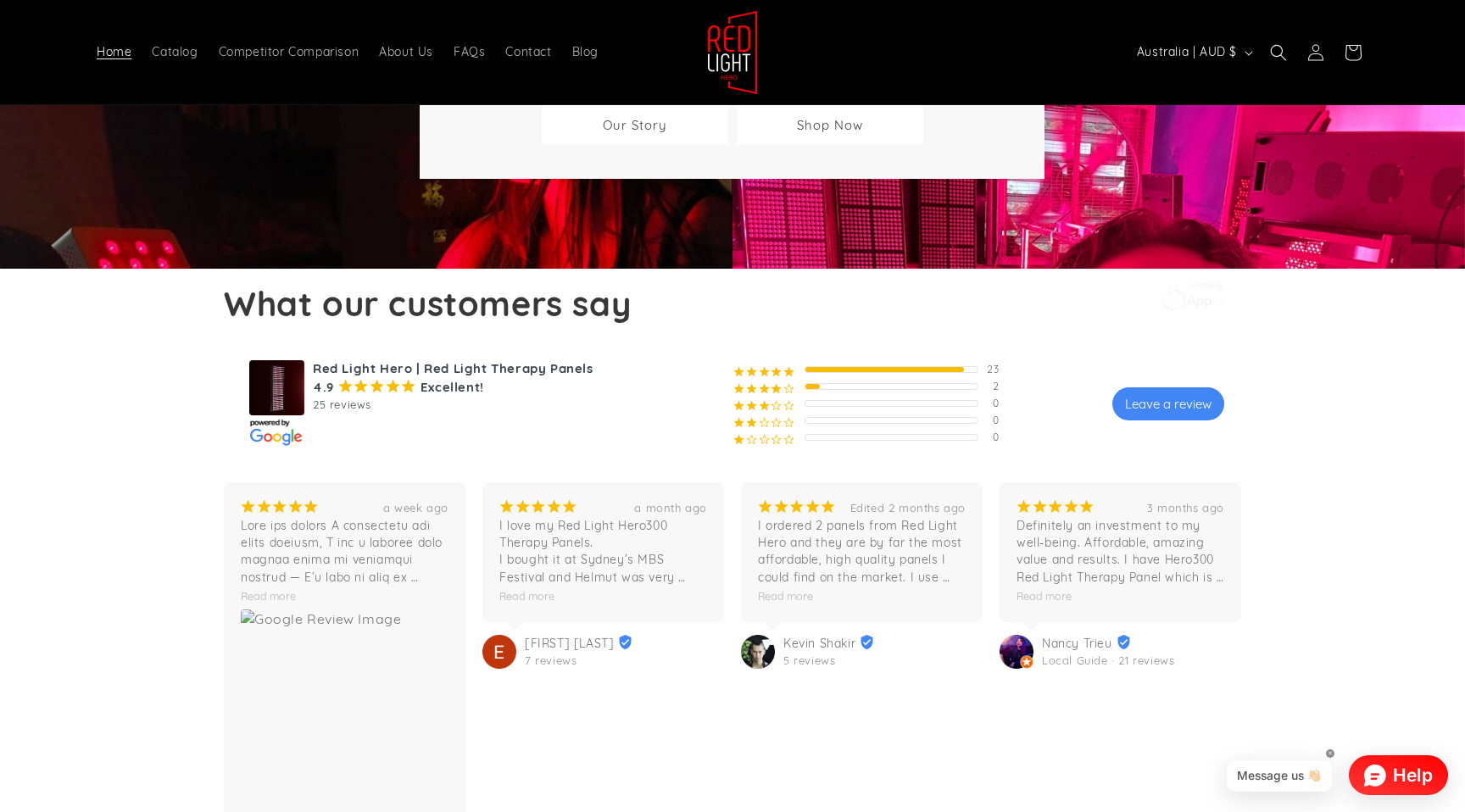 scroll, scrollTop: 3068, scrollLeft: 0, axis: vertical 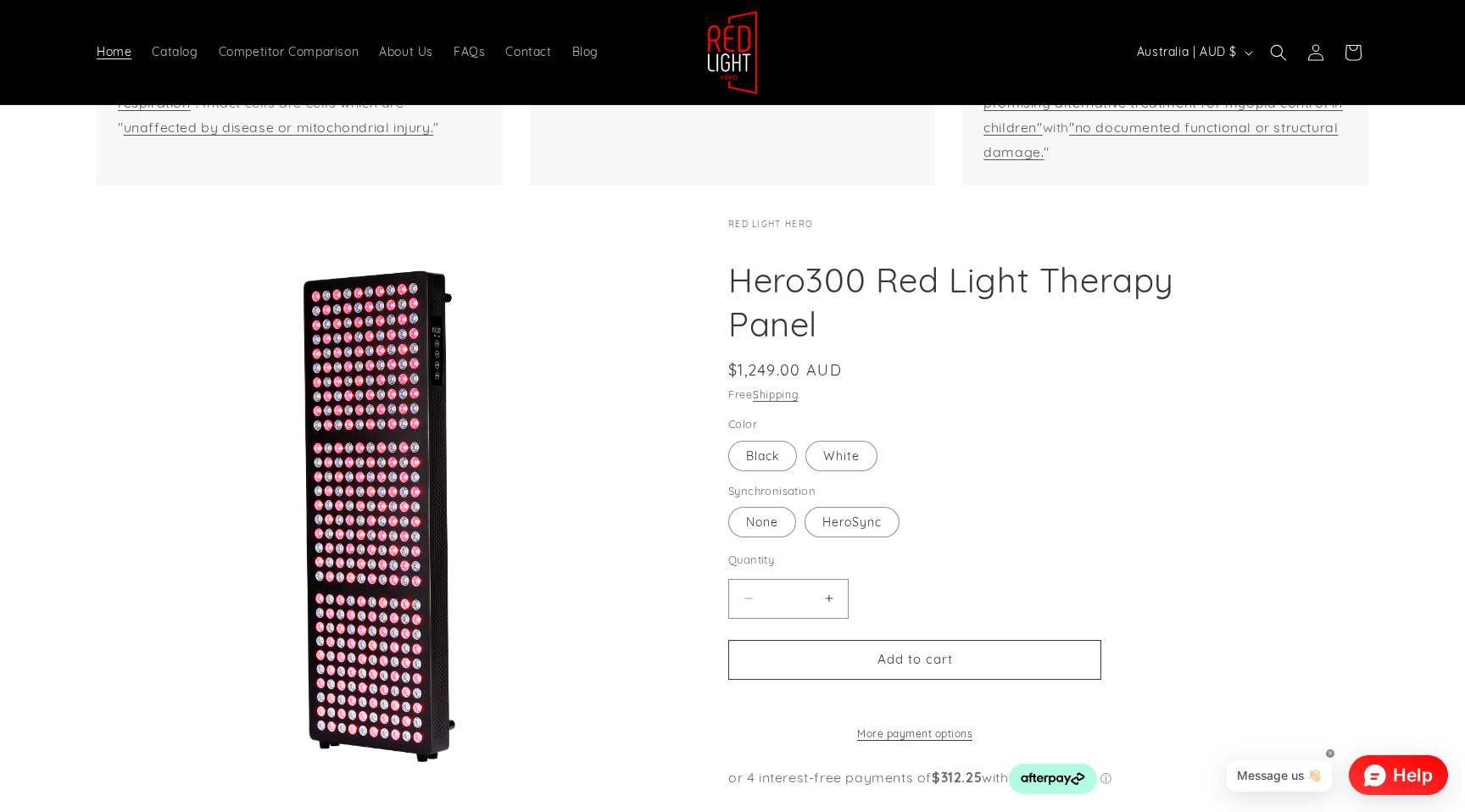 click at bounding box center [382, 505] 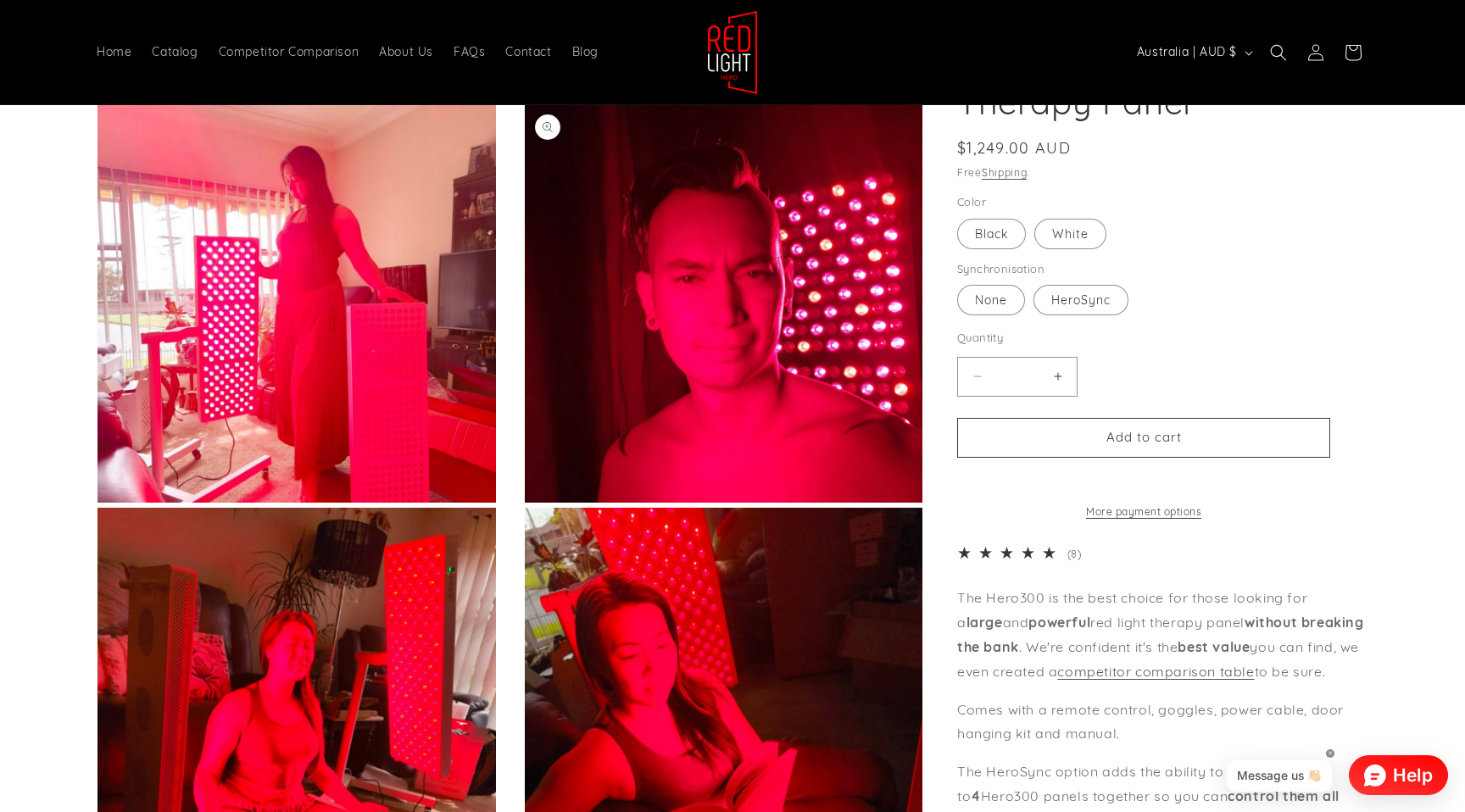 scroll, scrollTop: 763, scrollLeft: 0, axis: vertical 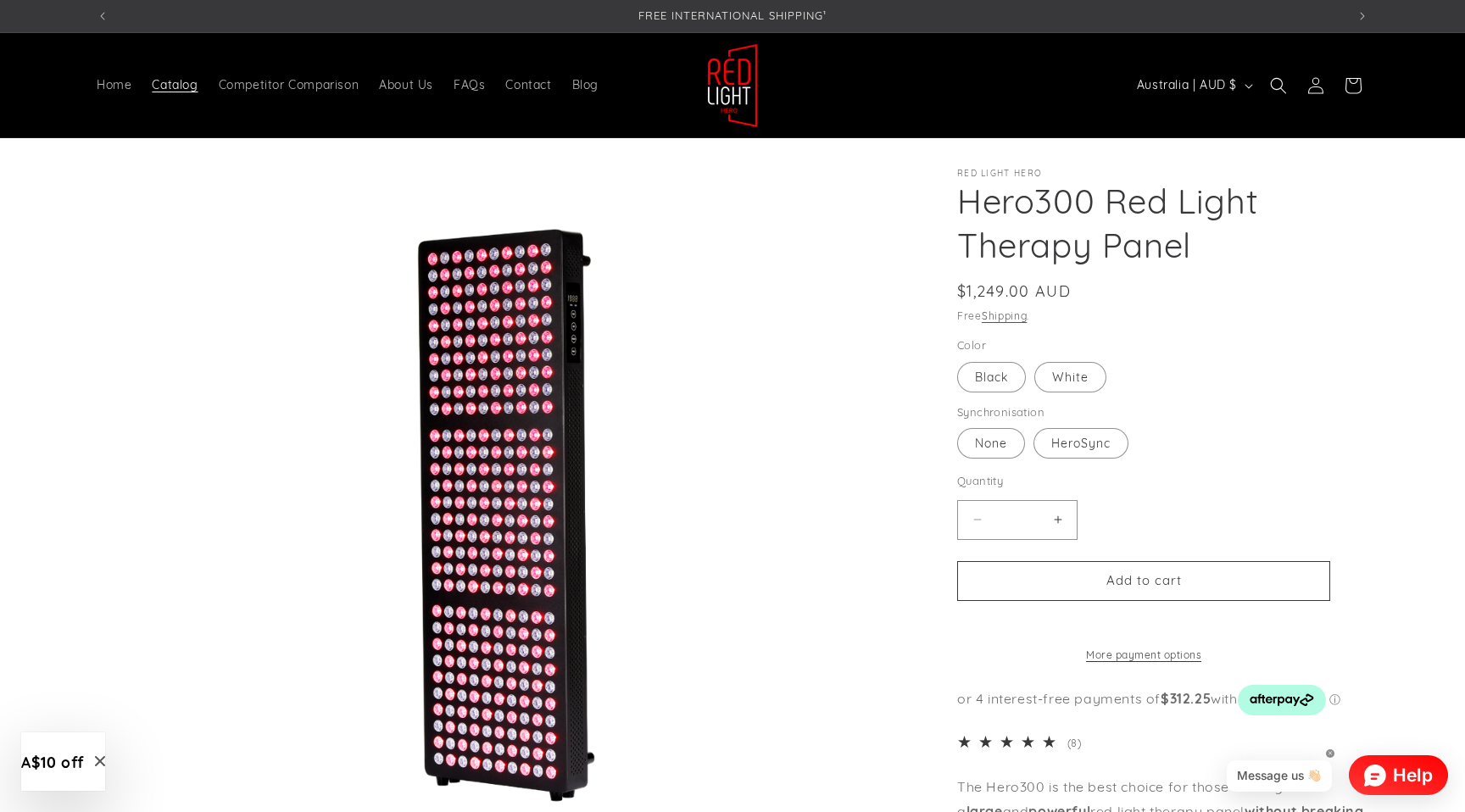 click on "Catalog" at bounding box center [175, 85] 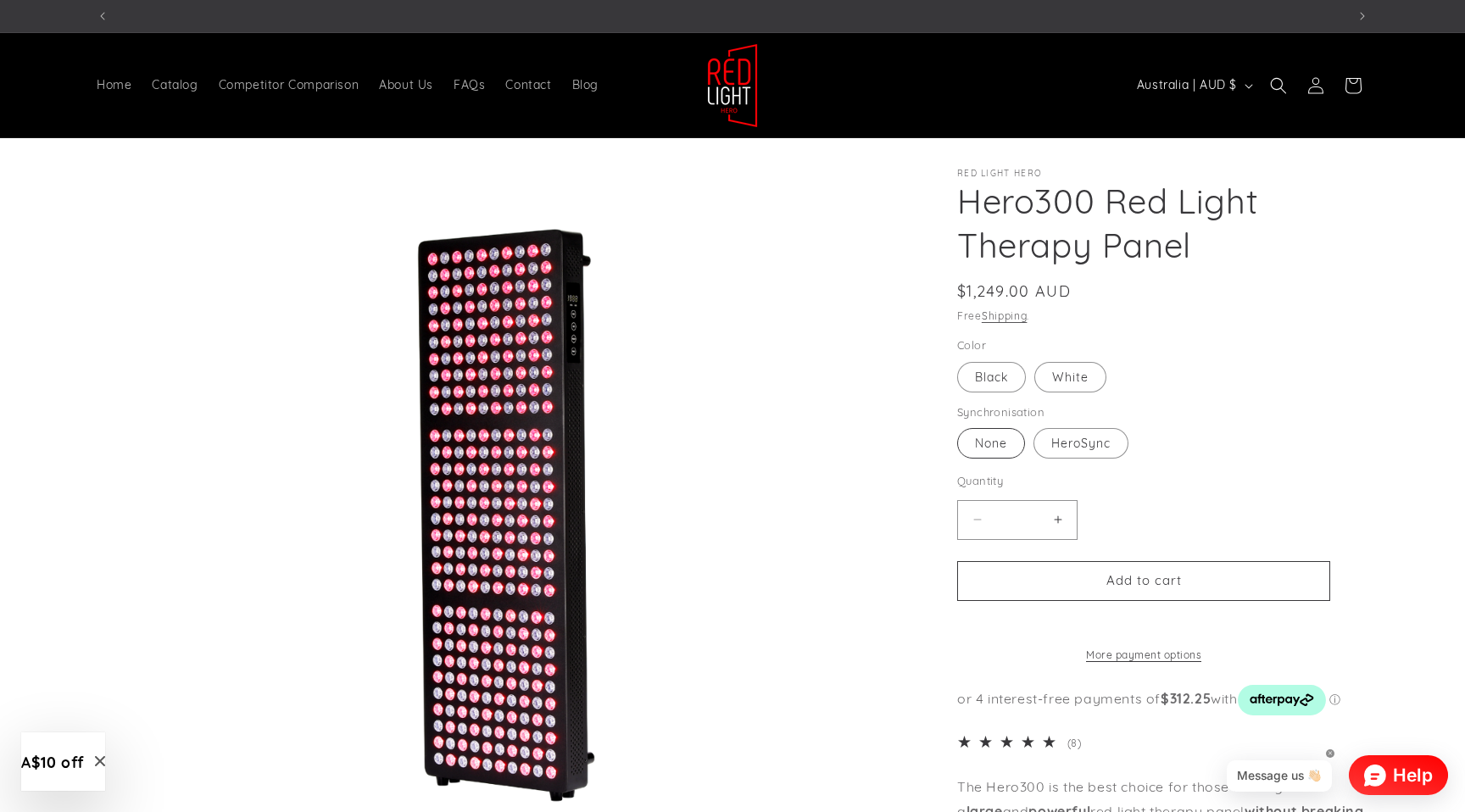scroll, scrollTop: 0, scrollLeft: 0, axis: both 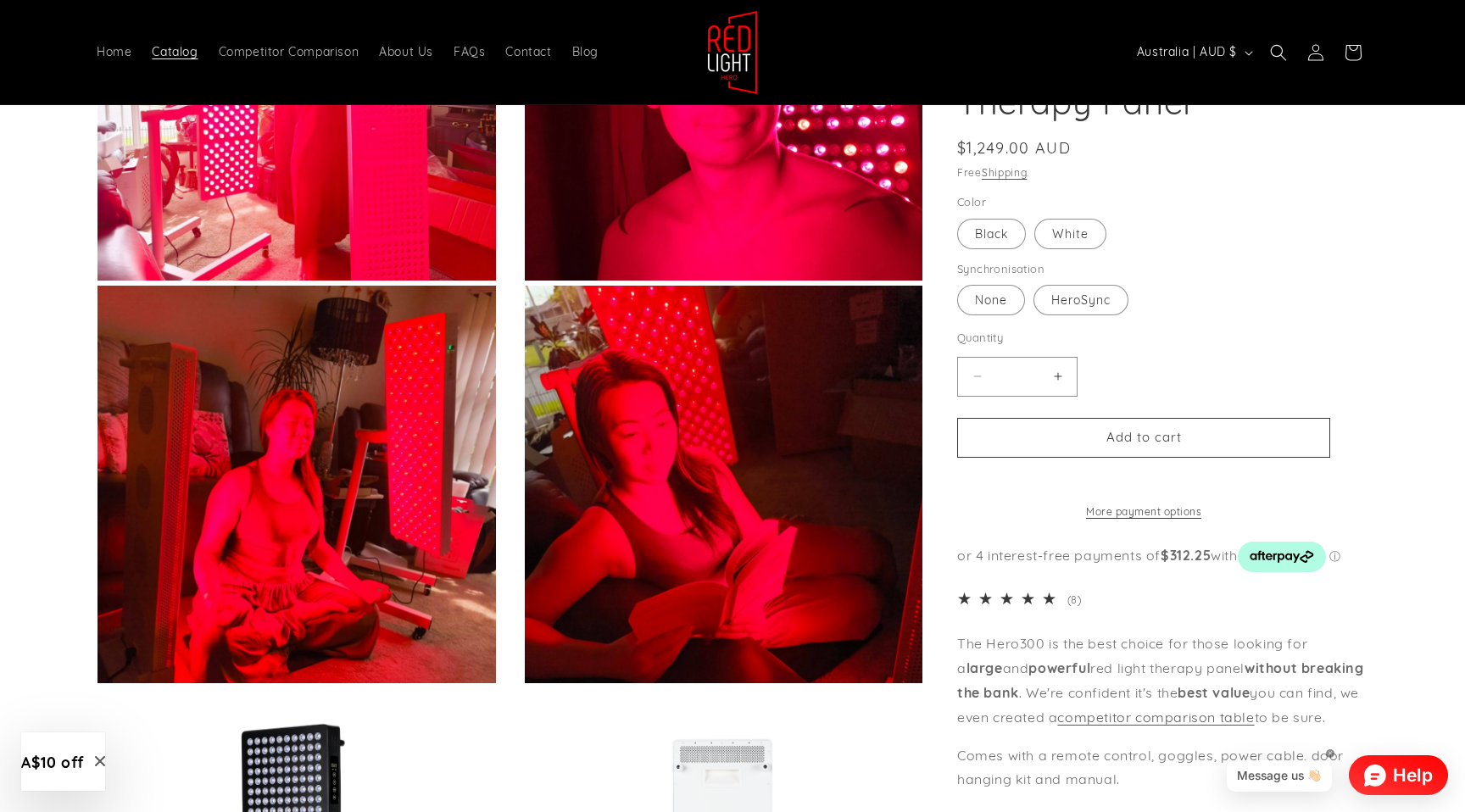 click on "Catalog" at bounding box center [175, 52] 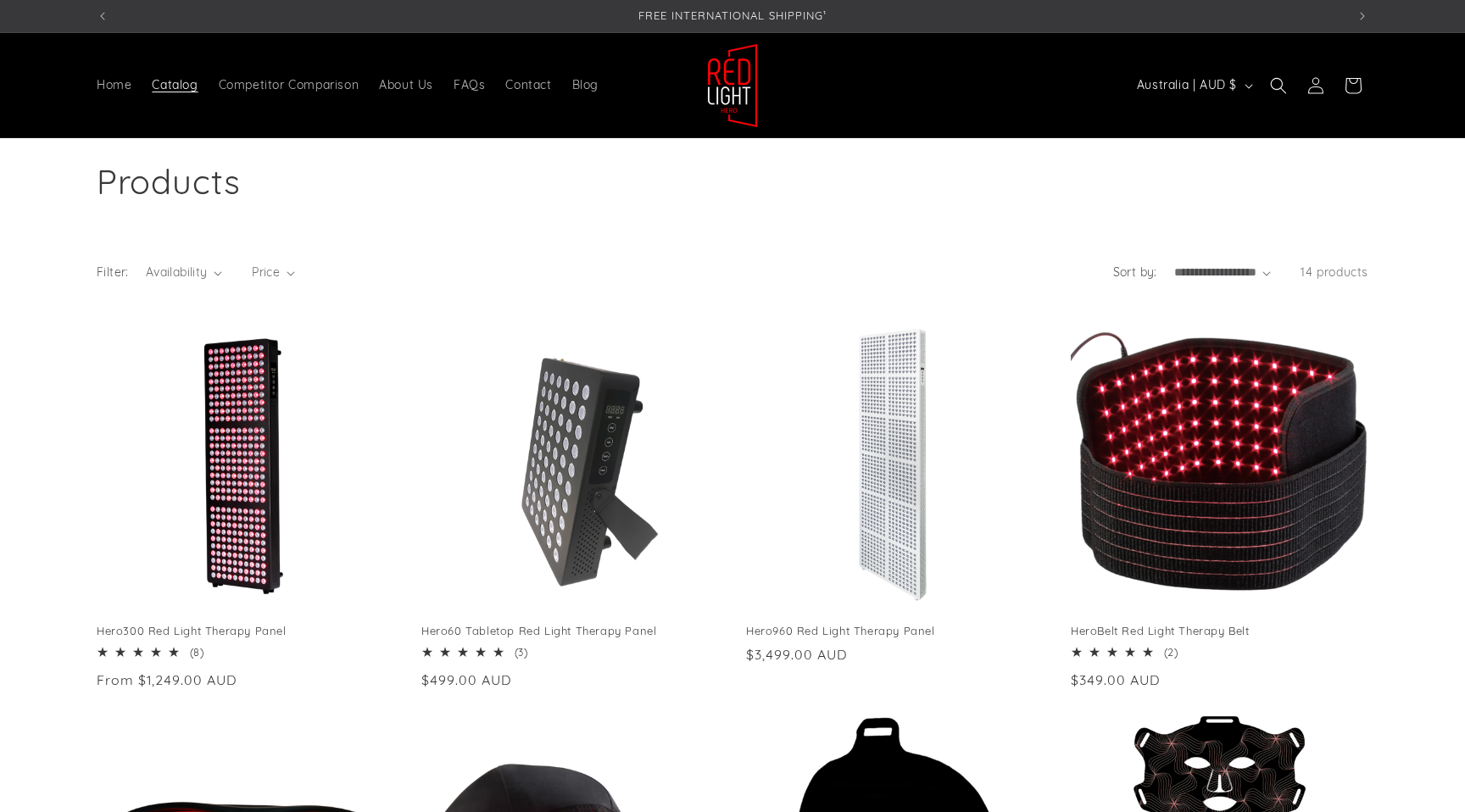 scroll, scrollTop: 0, scrollLeft: 0, axis: both 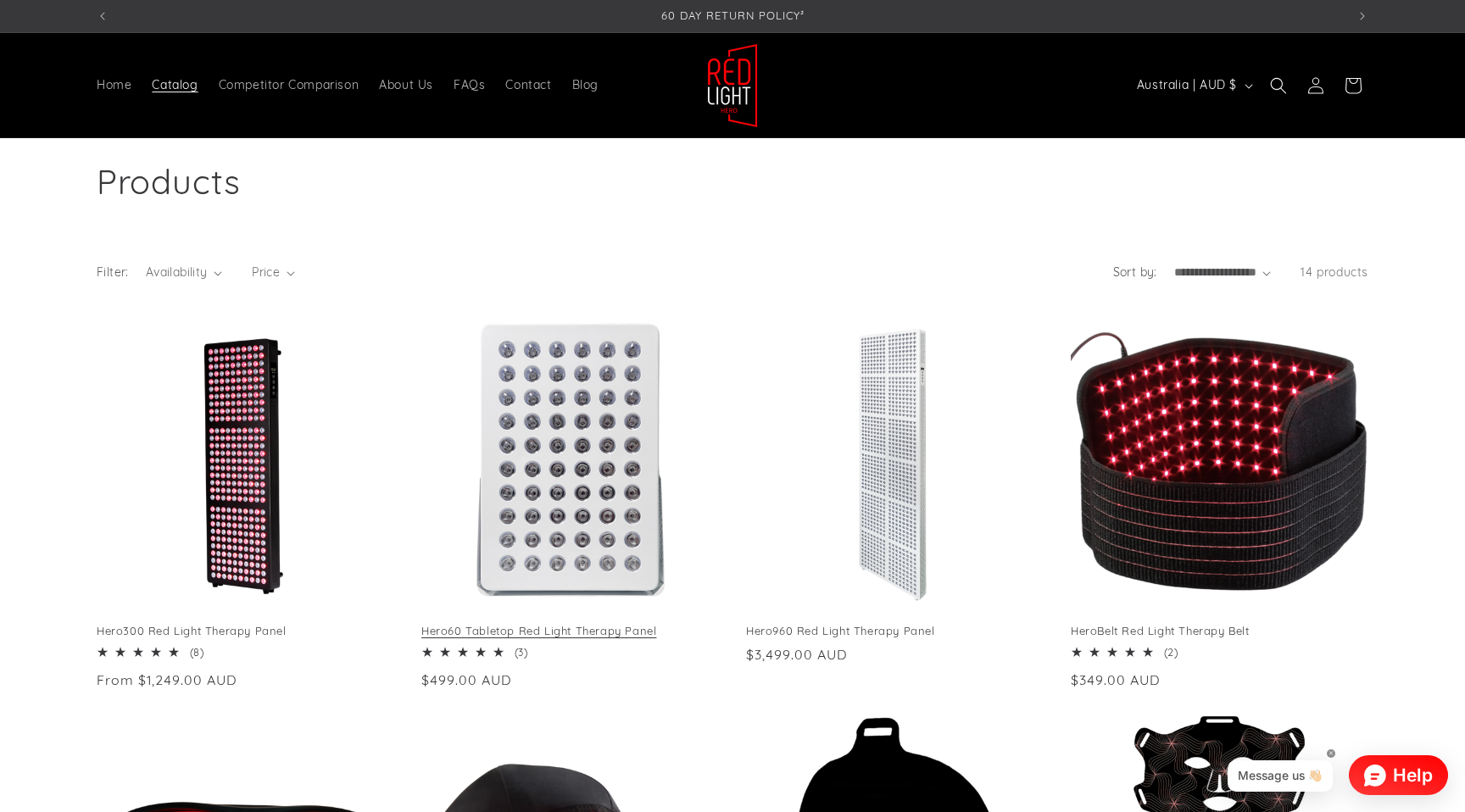 click on "Hero60 Tabletop Red Light Therapy Panel" at bounding box center (570, 631) 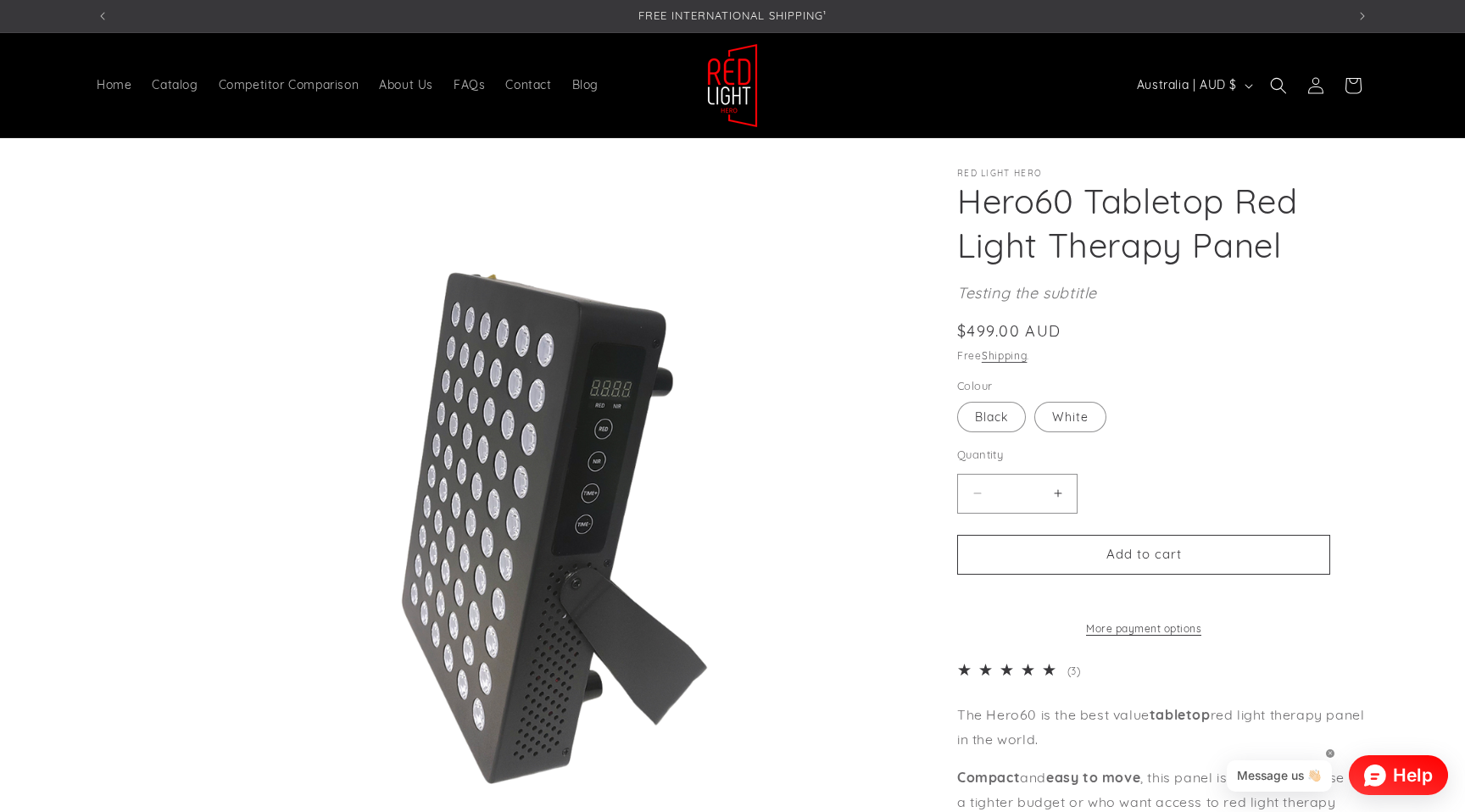 scroll, scrollTop: 1223, scrollLeft: 0, axis: vertical 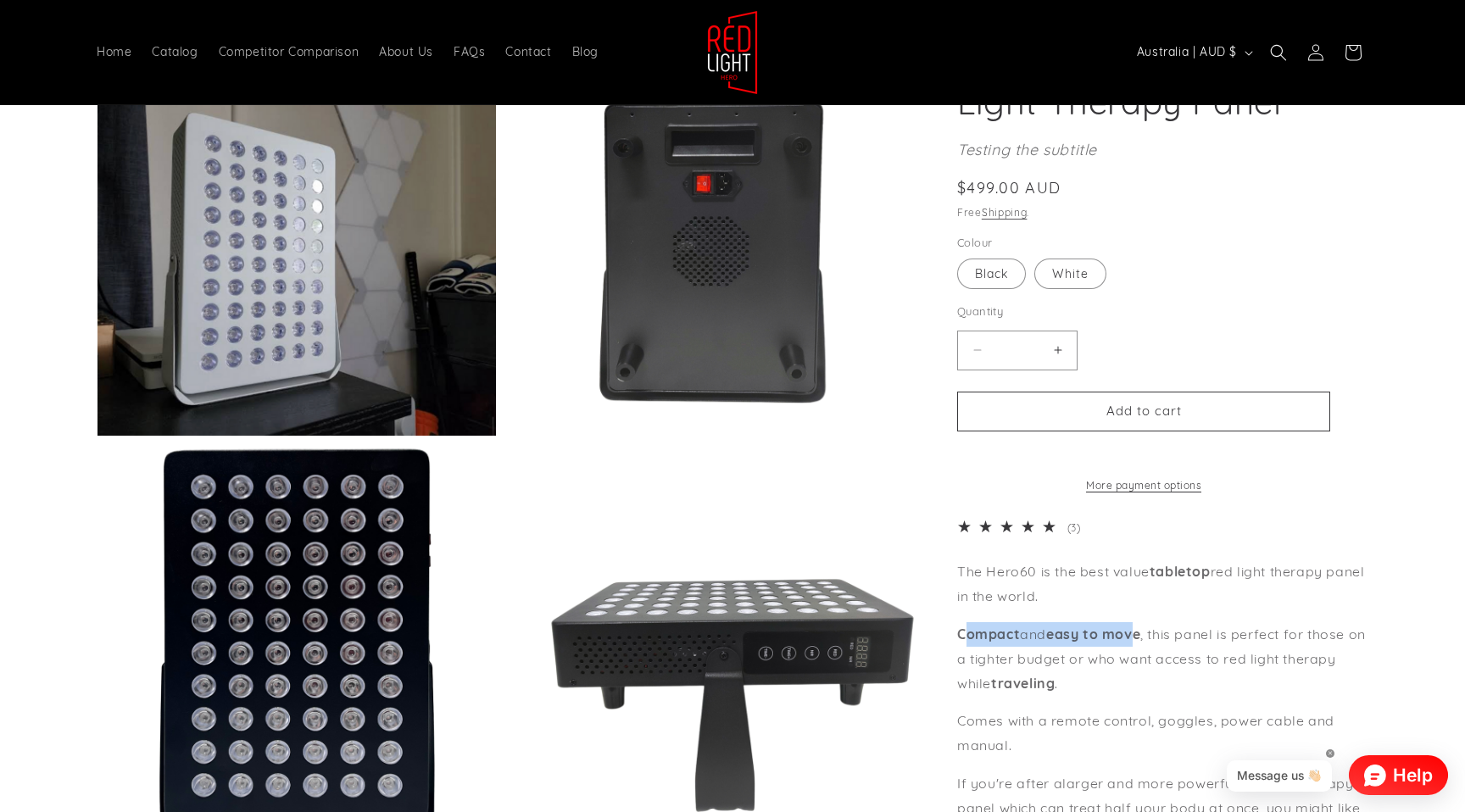 drag, startPoint x: 962, startPoint y: 648, endPoint x: 1144, endPoint y: 649, distance: 182.00275 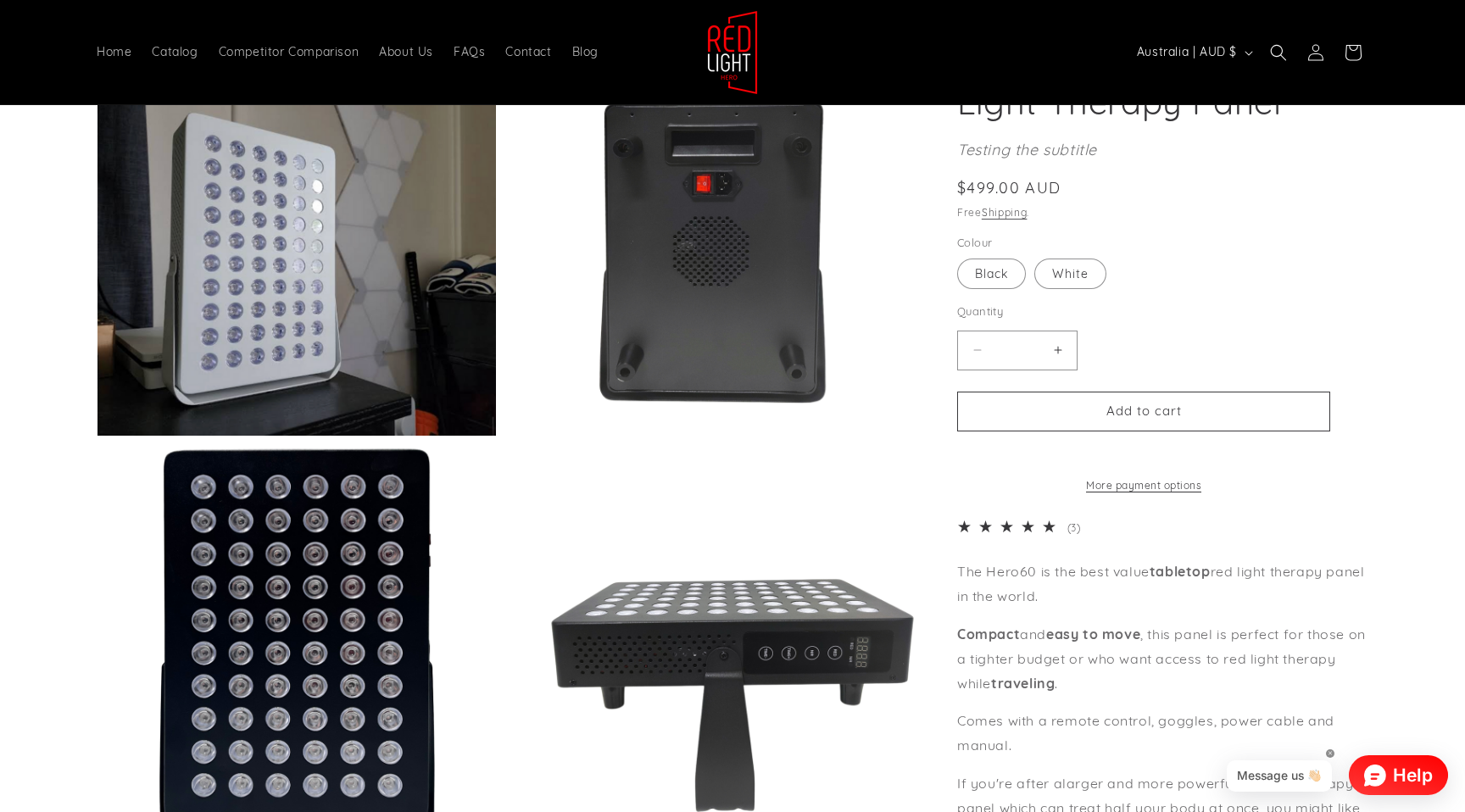 click on "easy to move" at bounding box center [984, 571] 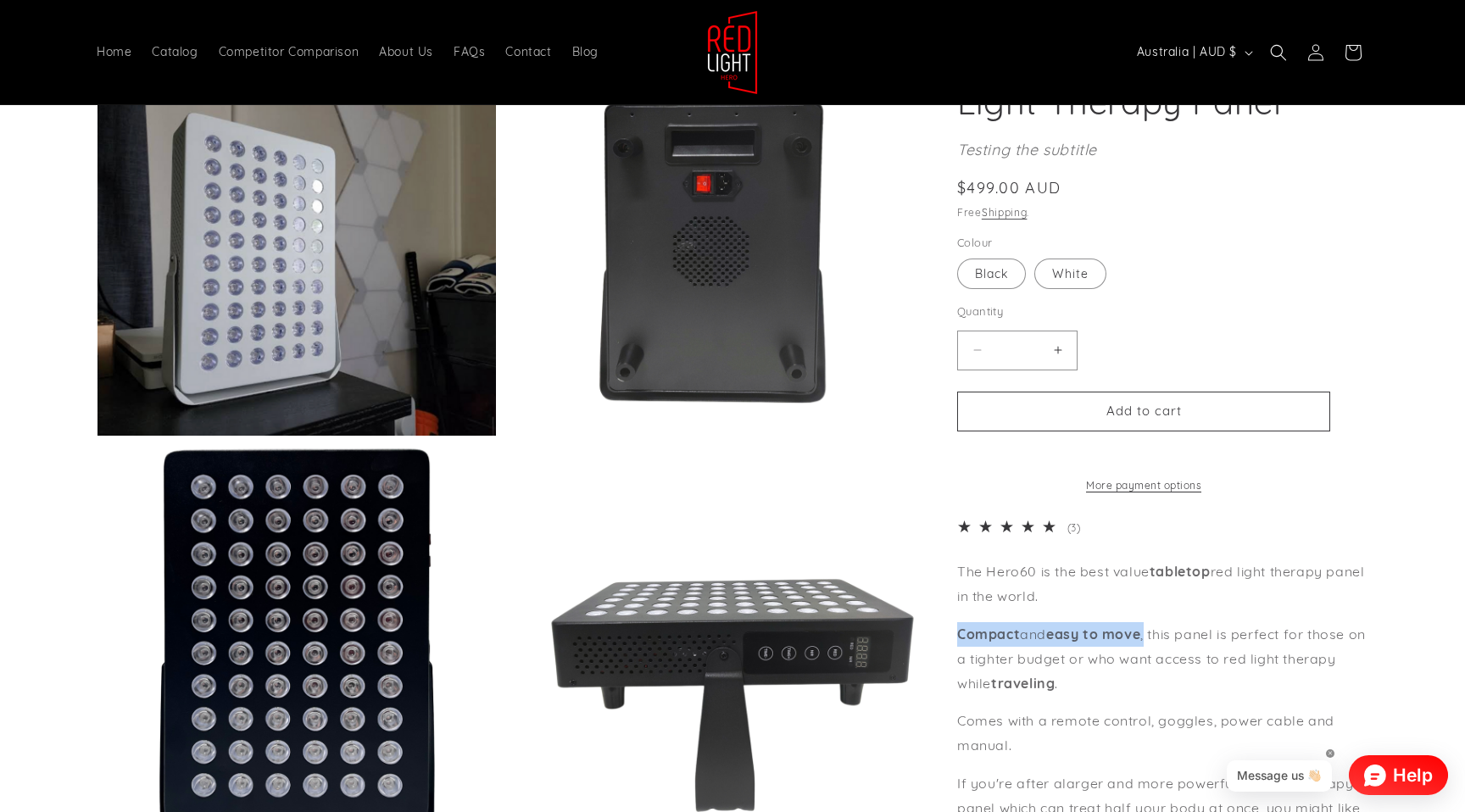 drag, startPoint x: 1150, startPoint y: 649, endPoint x: 985, endPoint y: 637, distance: 165.4358 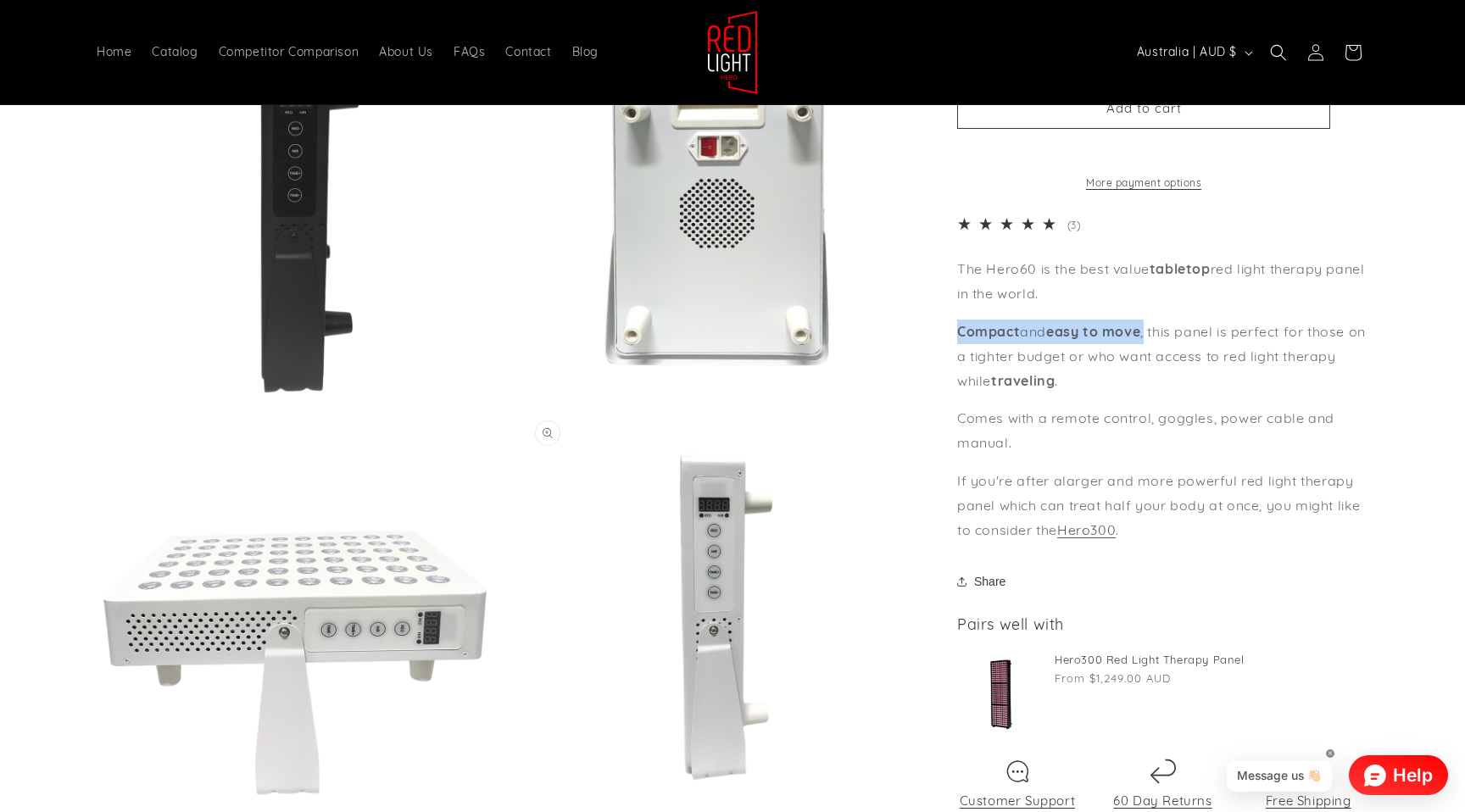 scroll, scrollTop: 2061, scrollLeft: 0, axis: vertical 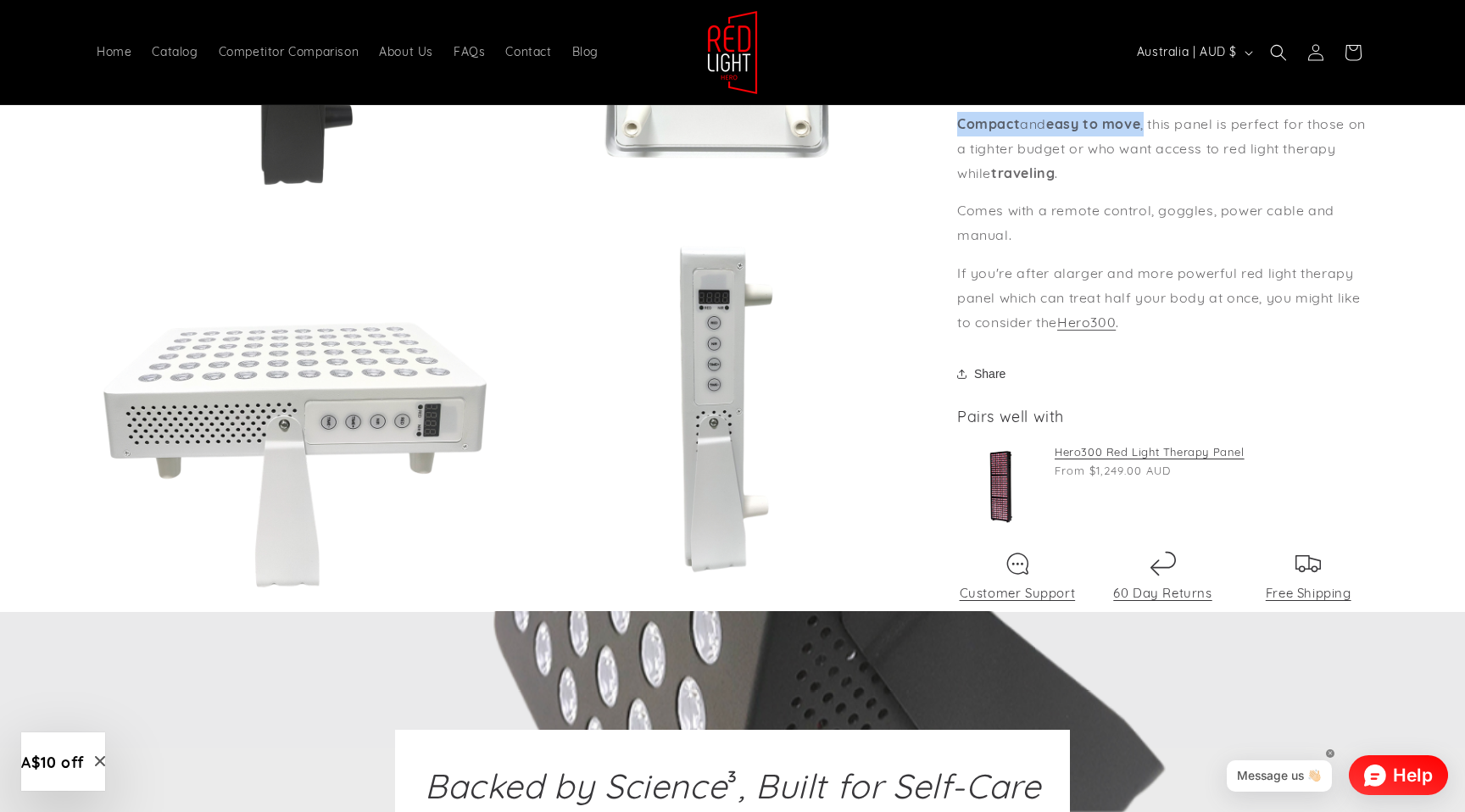 click on "Hero300 Red Light Therapy Panel" at bounding box center (1209, 452) 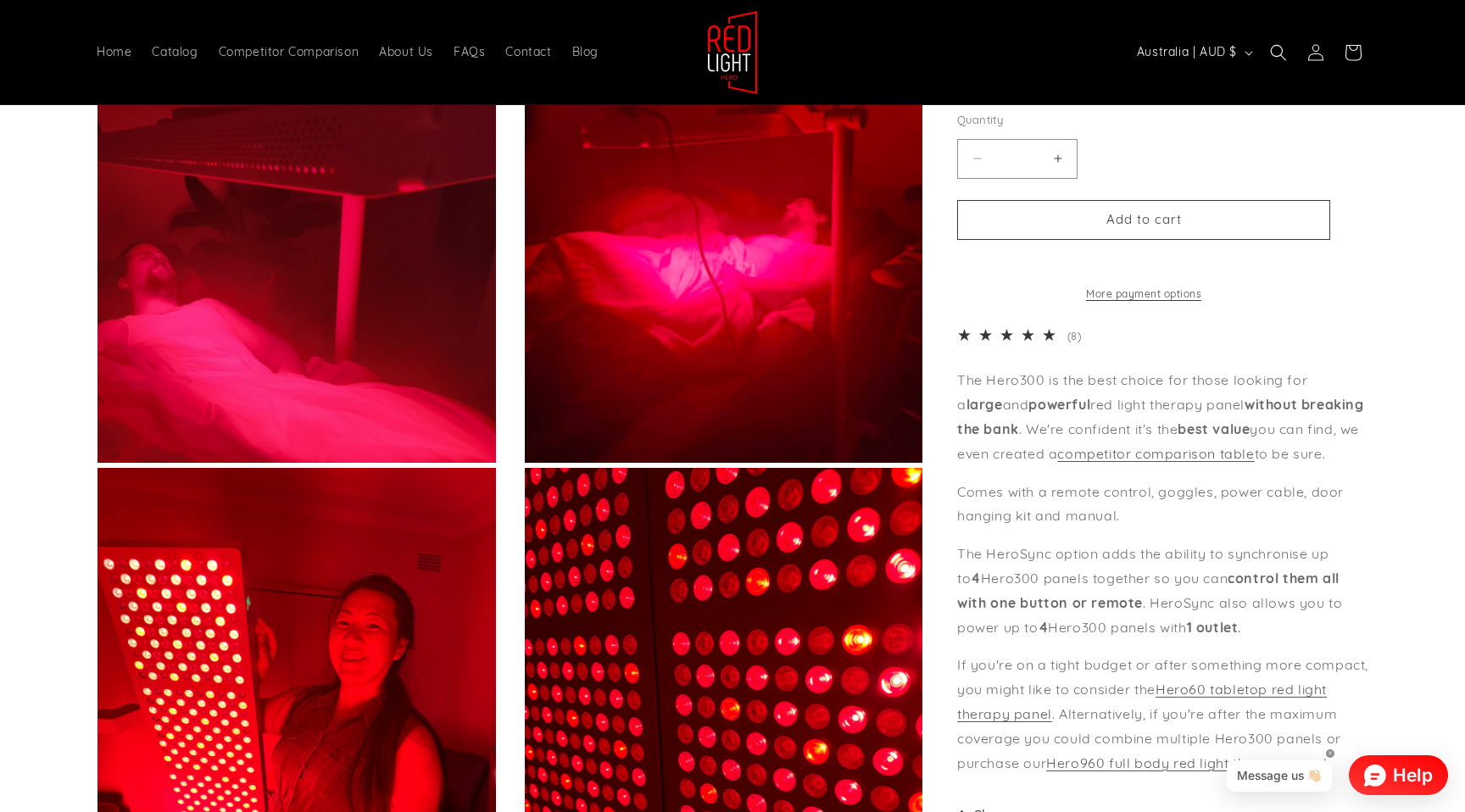 scroll, scrollTop: 2032, scrollLeft: 0, axis: vertical 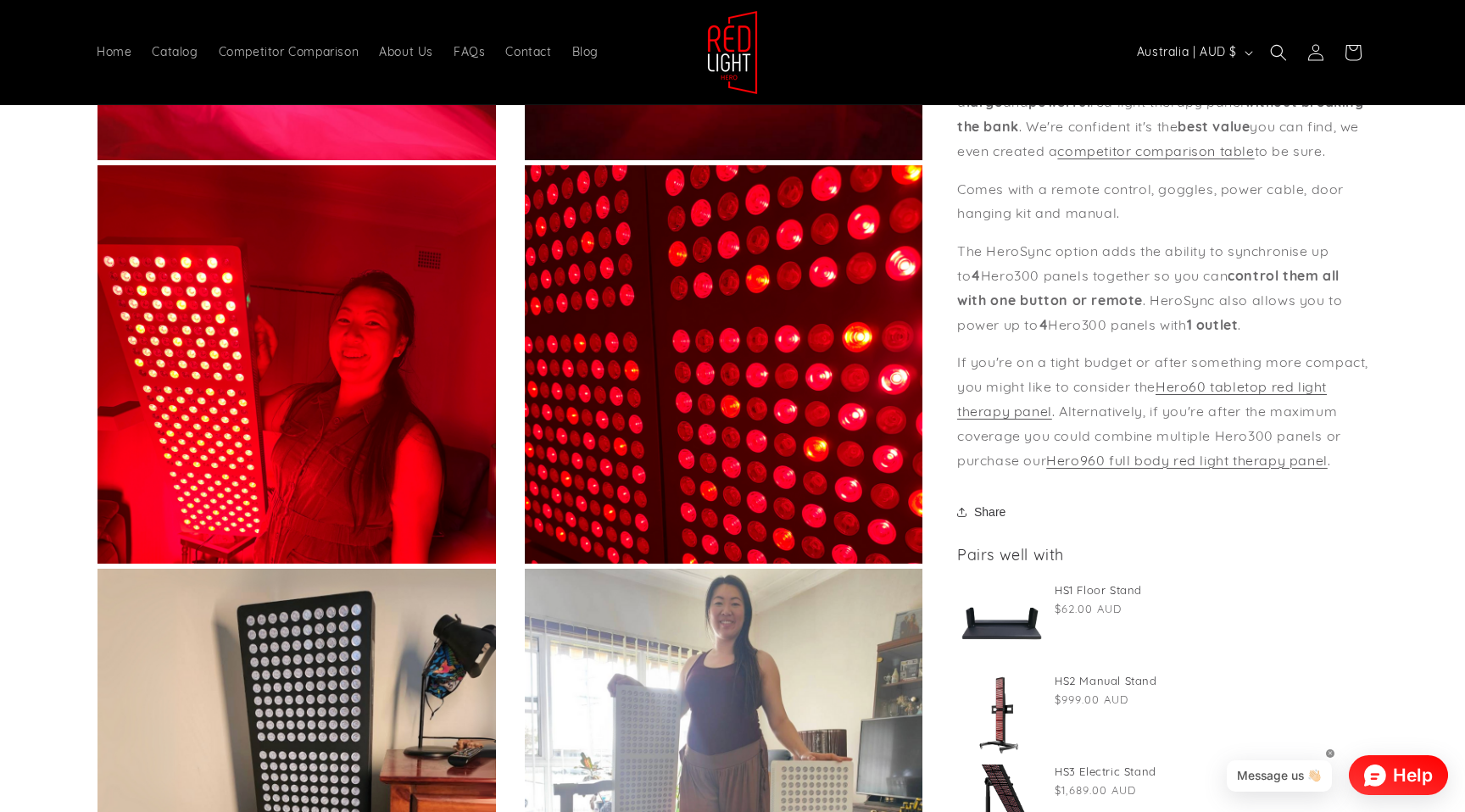 click on "If you're on a tight budget or after something more compact, you might like to consider the  Hero60 tabletop red light therapy panel . Alternatively, if you're after the maximum coverage you could combine multiple Hero300 panels or purchase our  Hero960 full body red light therapy panel ." at bounding box center [1162, 412] 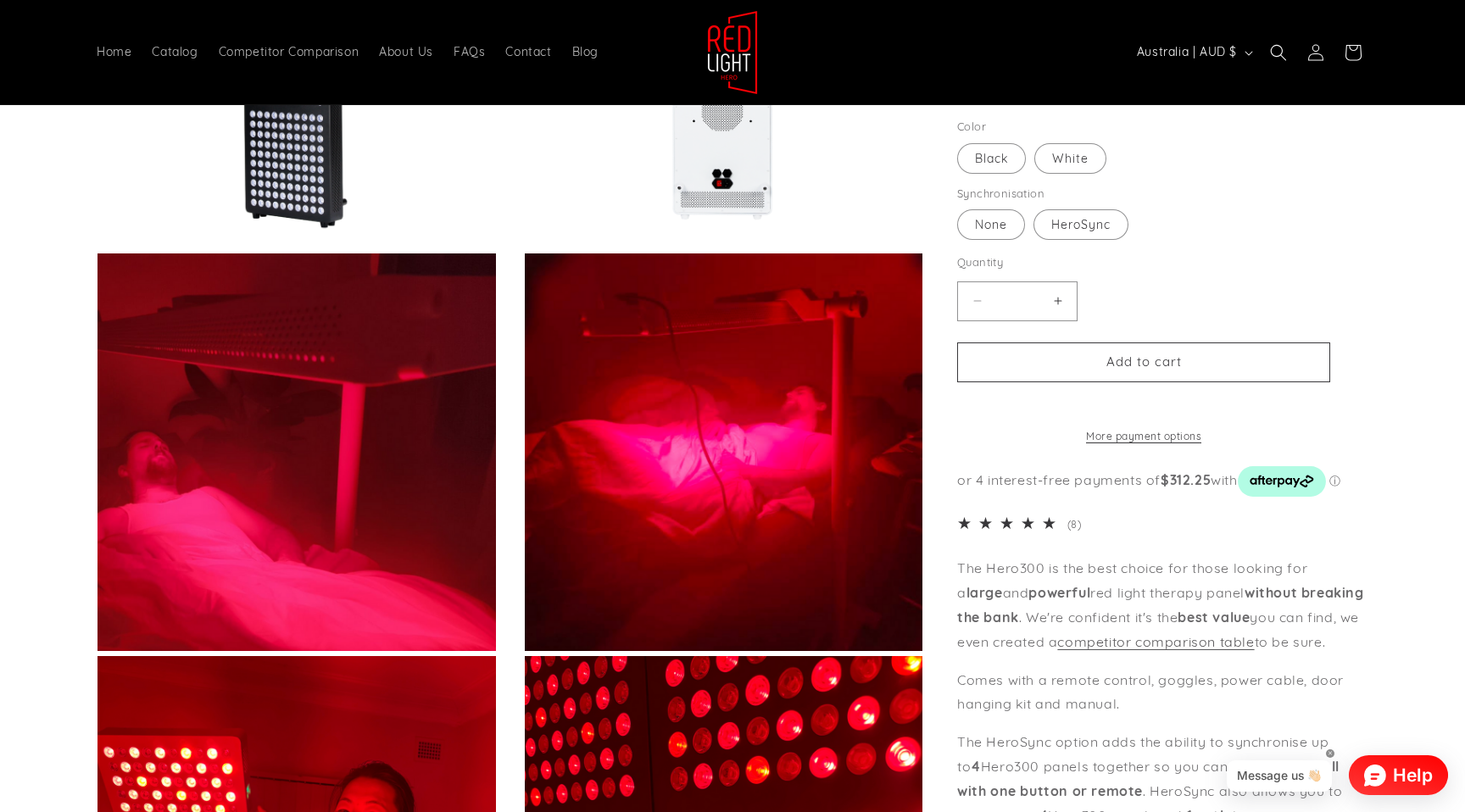 scroll, scrollTop: 1732, scrollLeft: 0, axis: vertical 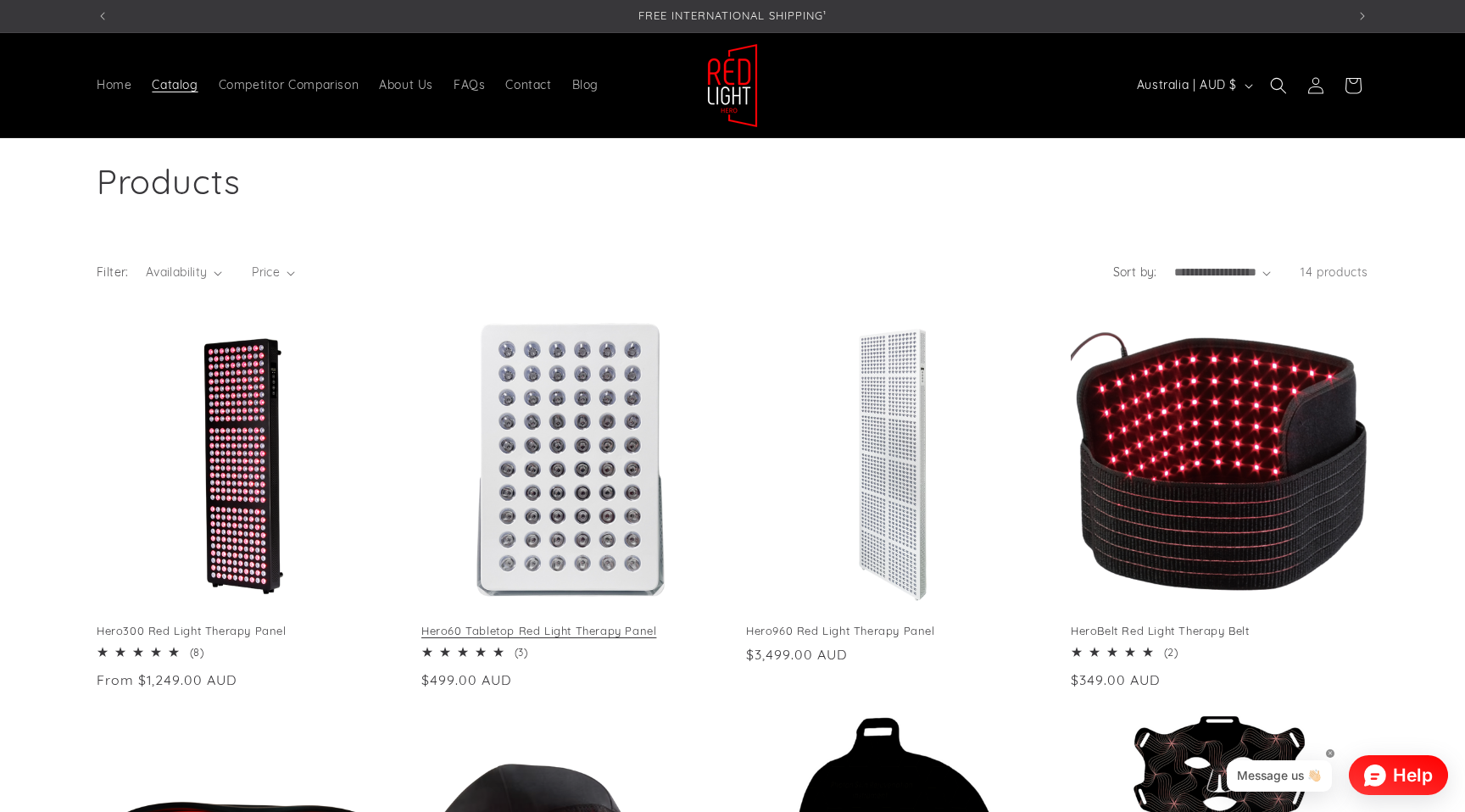 click on "Hero60 Tabletop Red Light Therapy Panel" at bounding box center [570, 631] 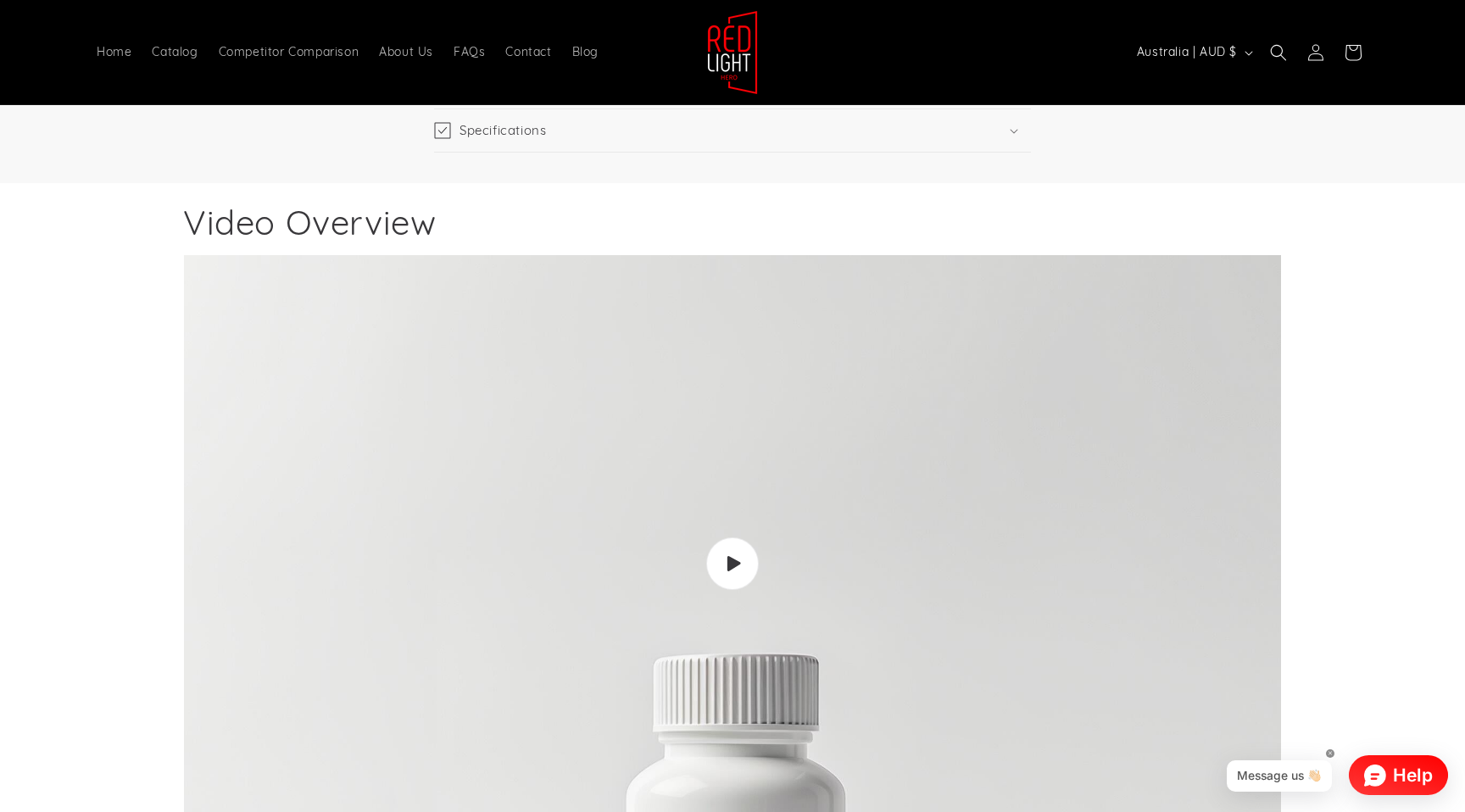 scroll, scrollTop: 3326, scrollLeft: 0, axis: vertical 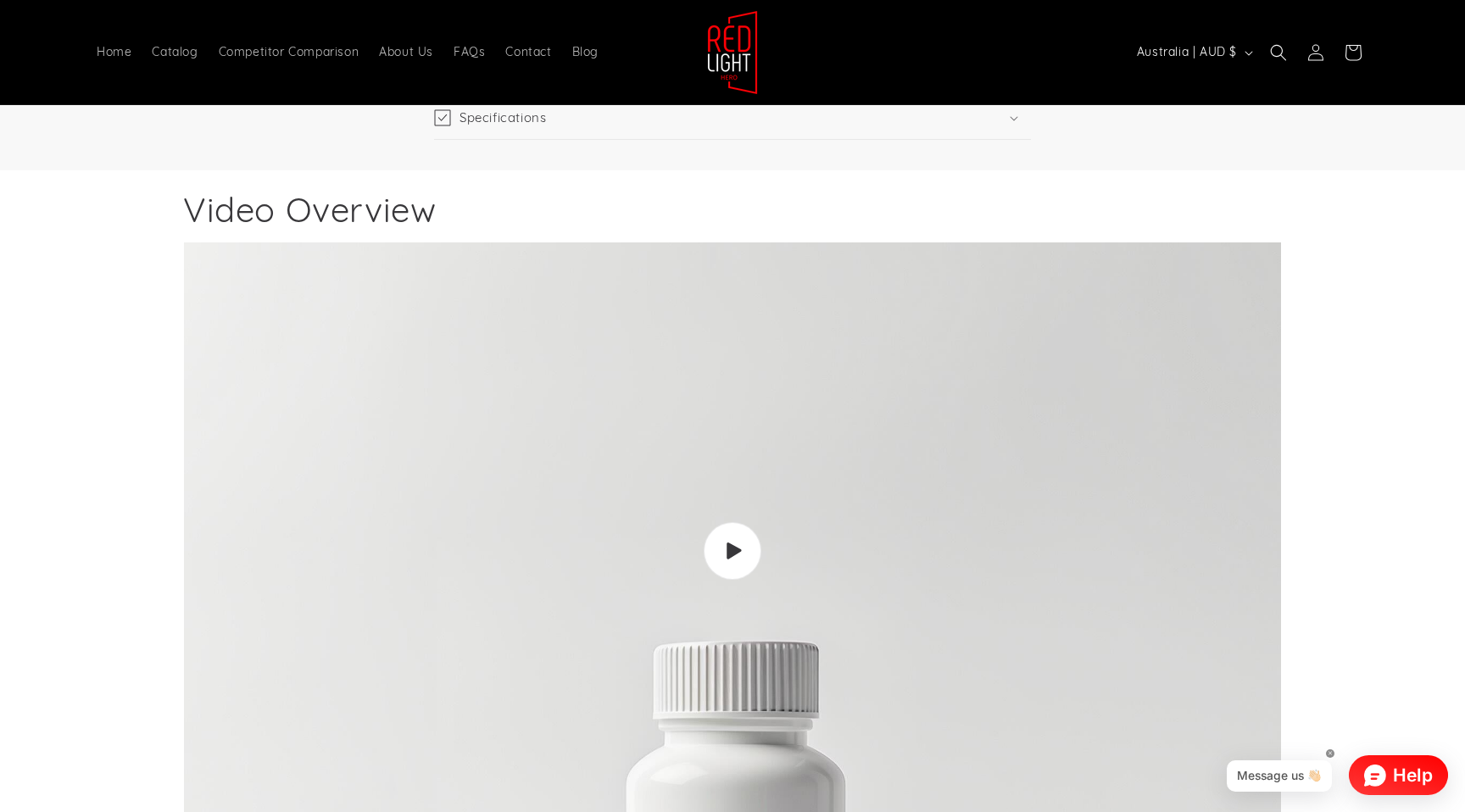 click at bounding box center [733, 551] 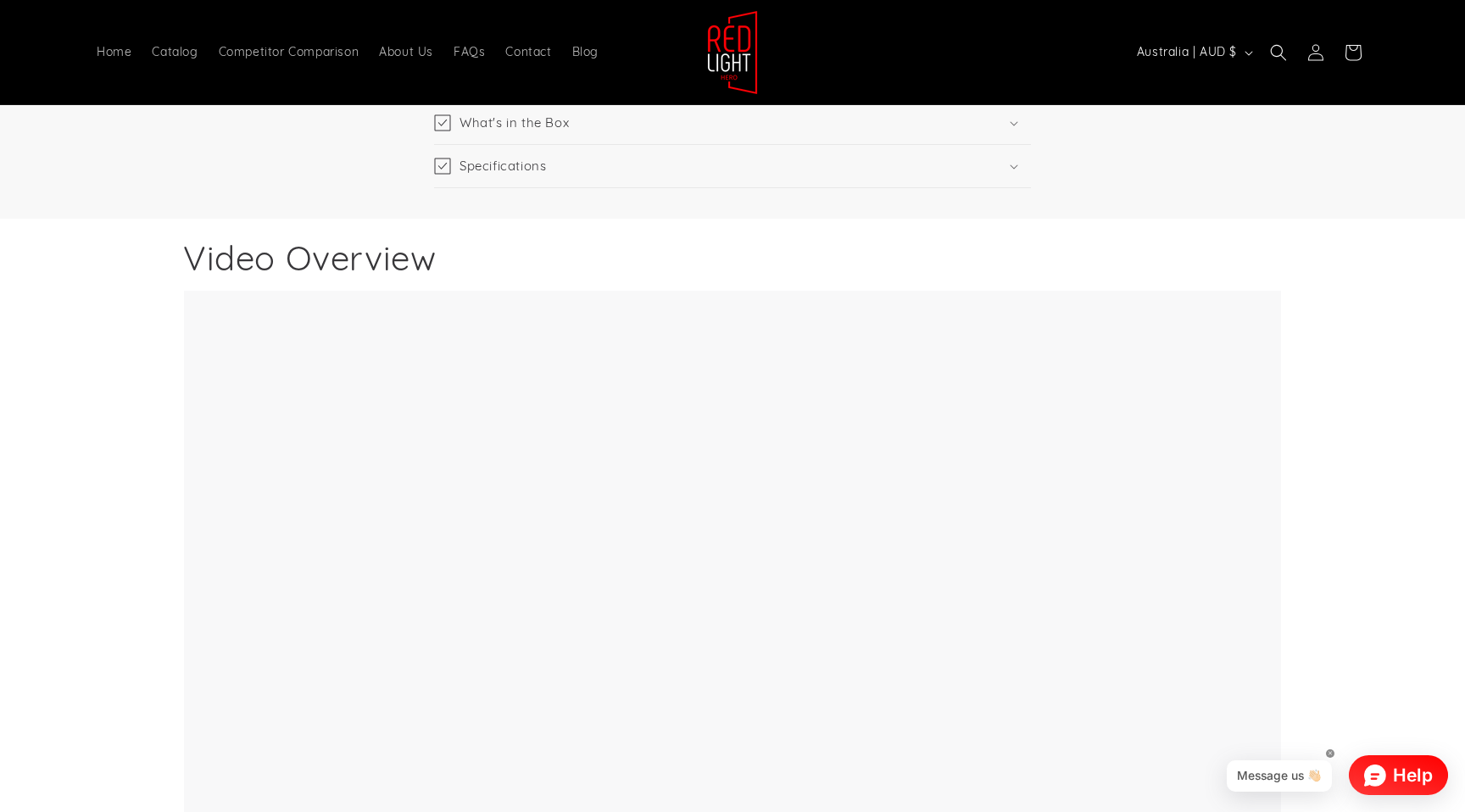 scroll, scrollTop: 3247, scrollLeft: 0, axis: vertical 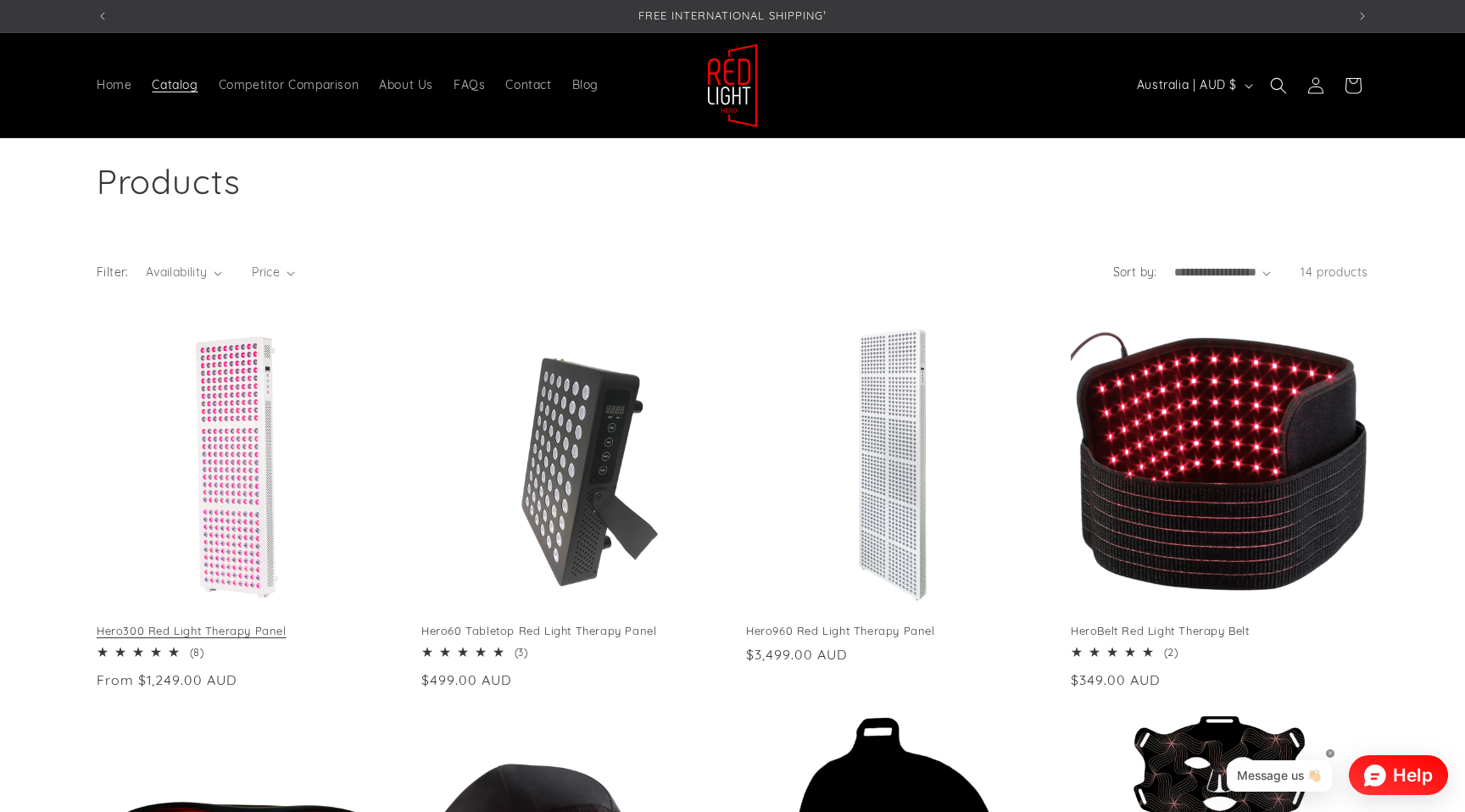 drag, startPoint x: 270, startPoint y: 467, endPoint x: 298, endPoint y: 467, distance: 28 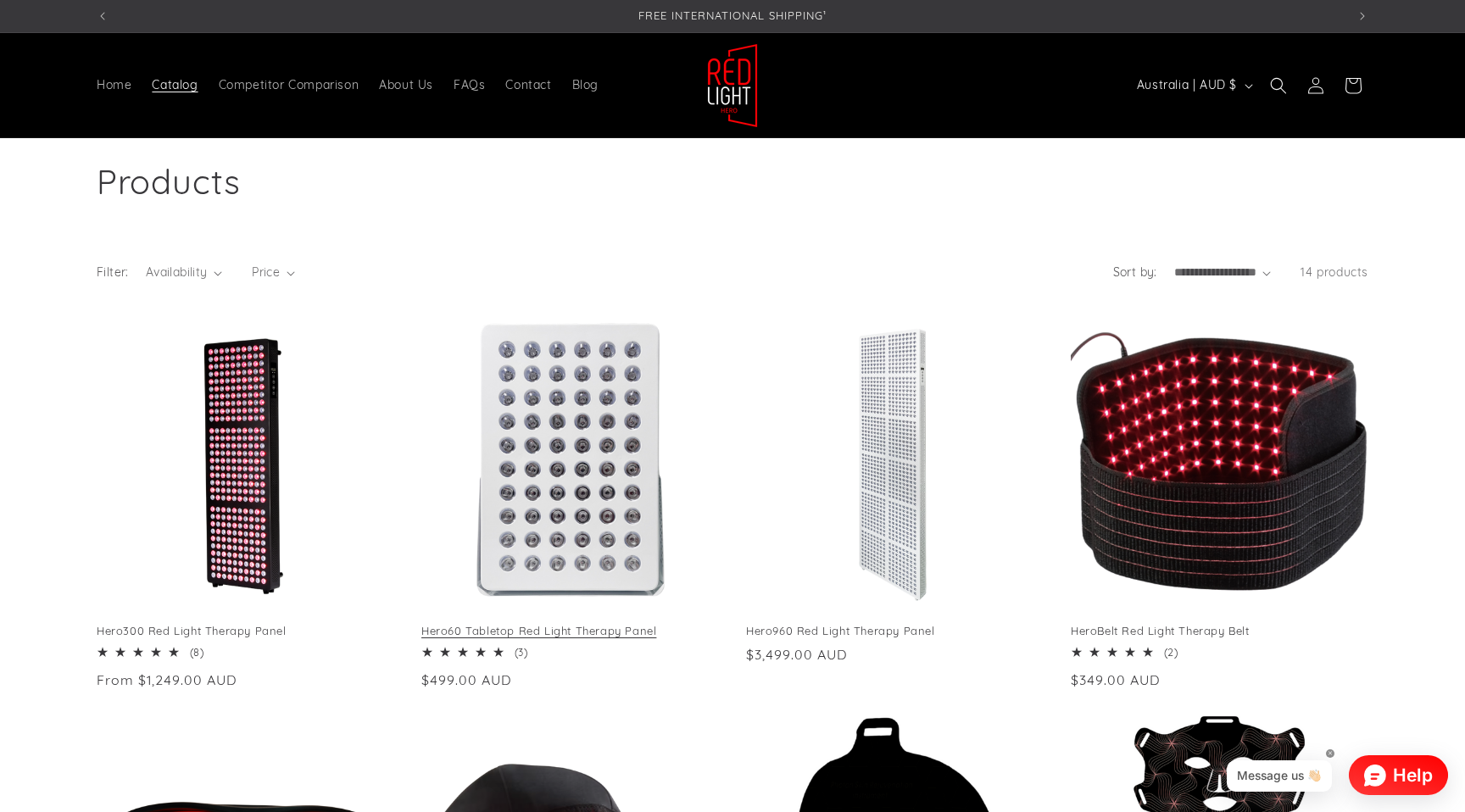 click on "Hero60 Tabletop Red Light Therapy Panel" at bounding box center [570, 631] 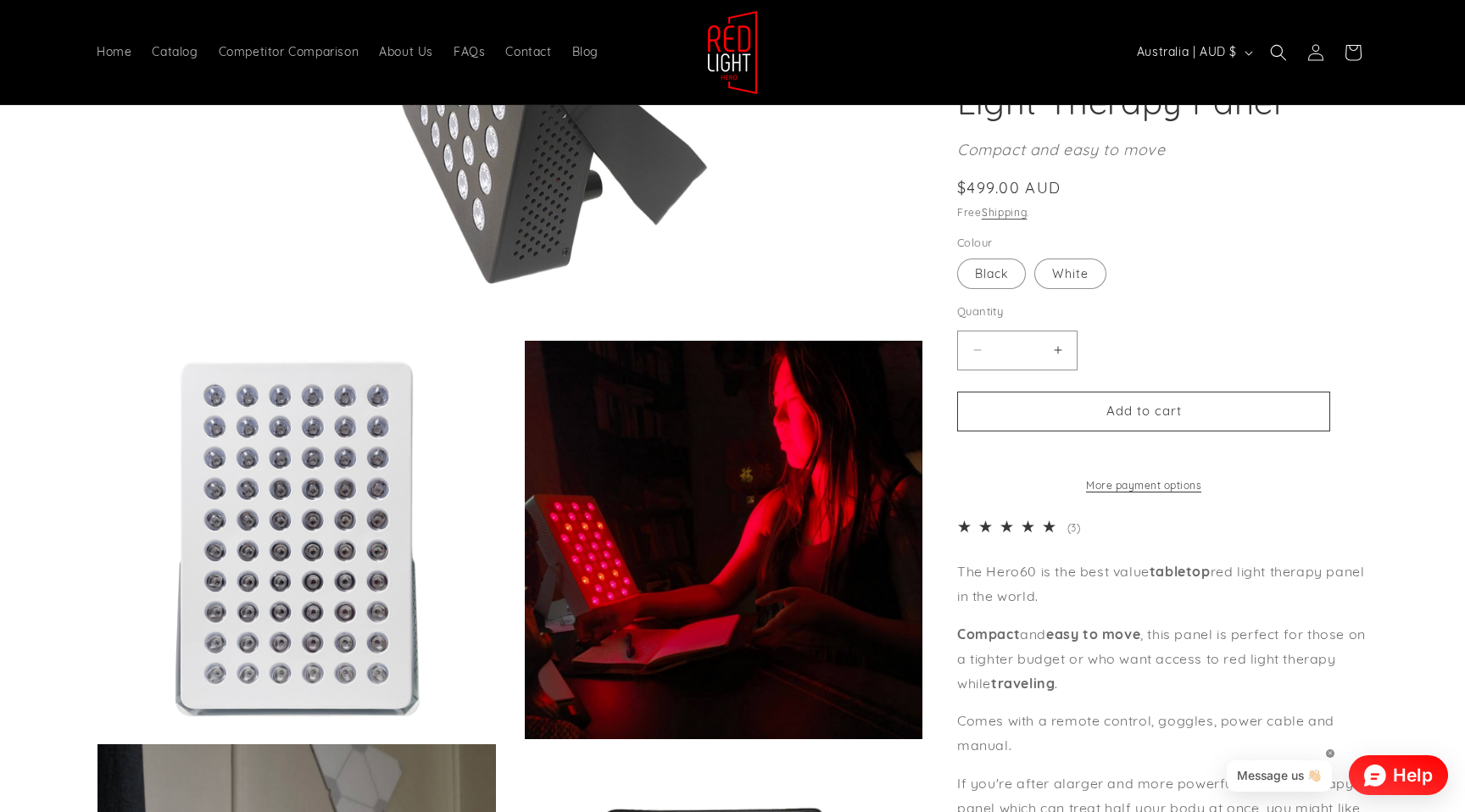 scroll, scrollTop: 0, scrollLeft: 0, axis: both 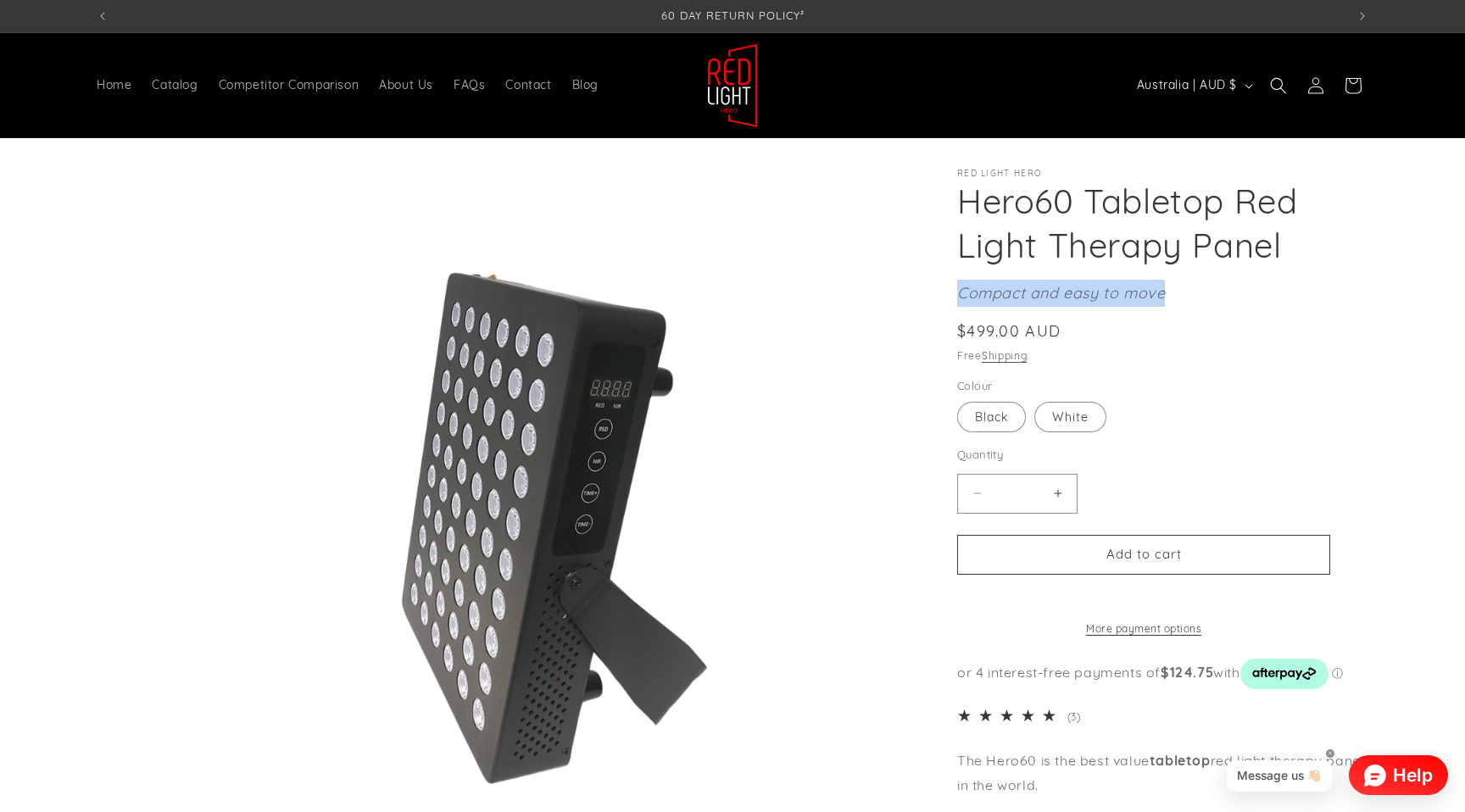 drag, startPoint x: 1175, startPoint y: 293, endPoint x: 969, endPoint y: 291, distance: 206.00971 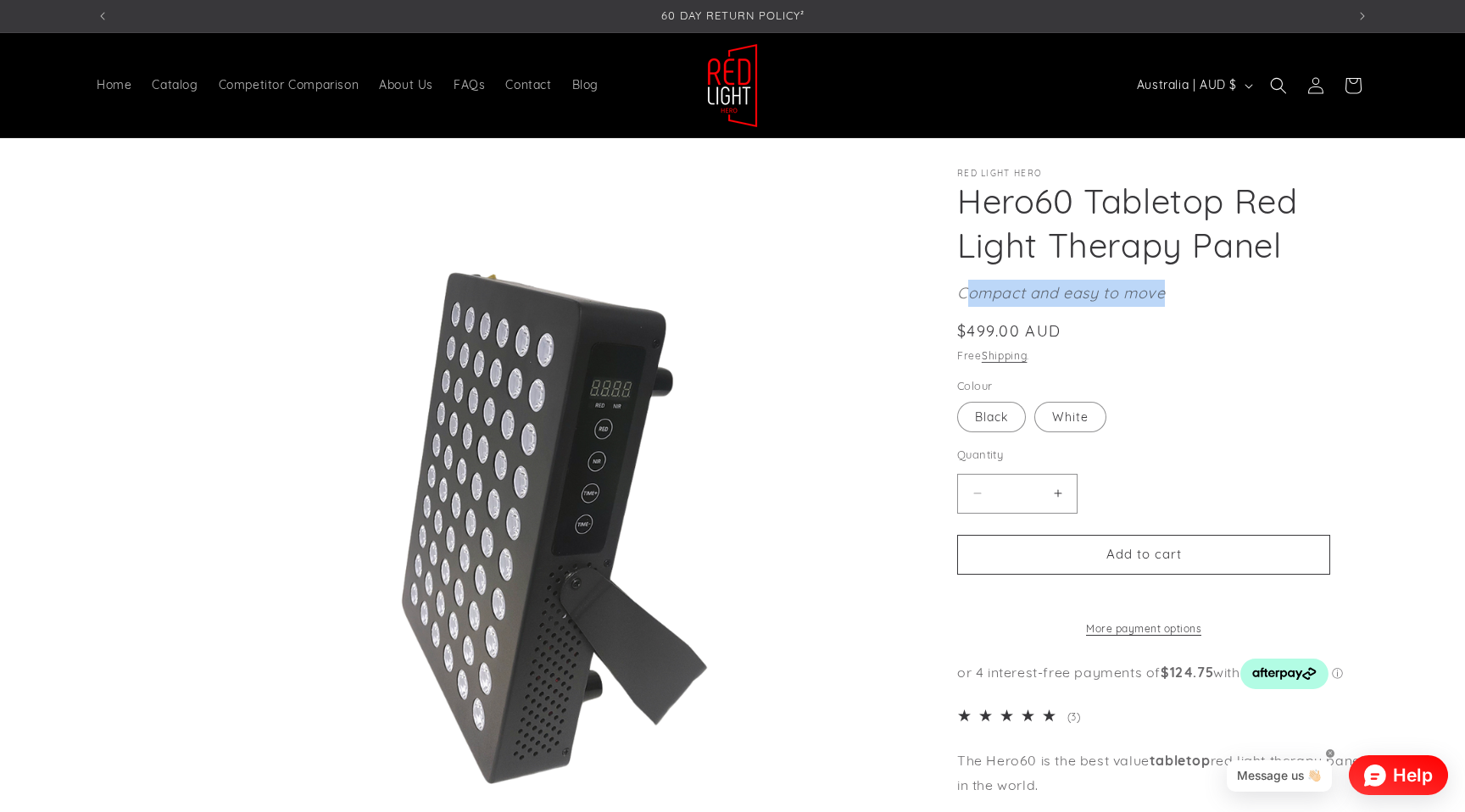 click on "Compact and easy to move" at bounding box center (1162, 293) 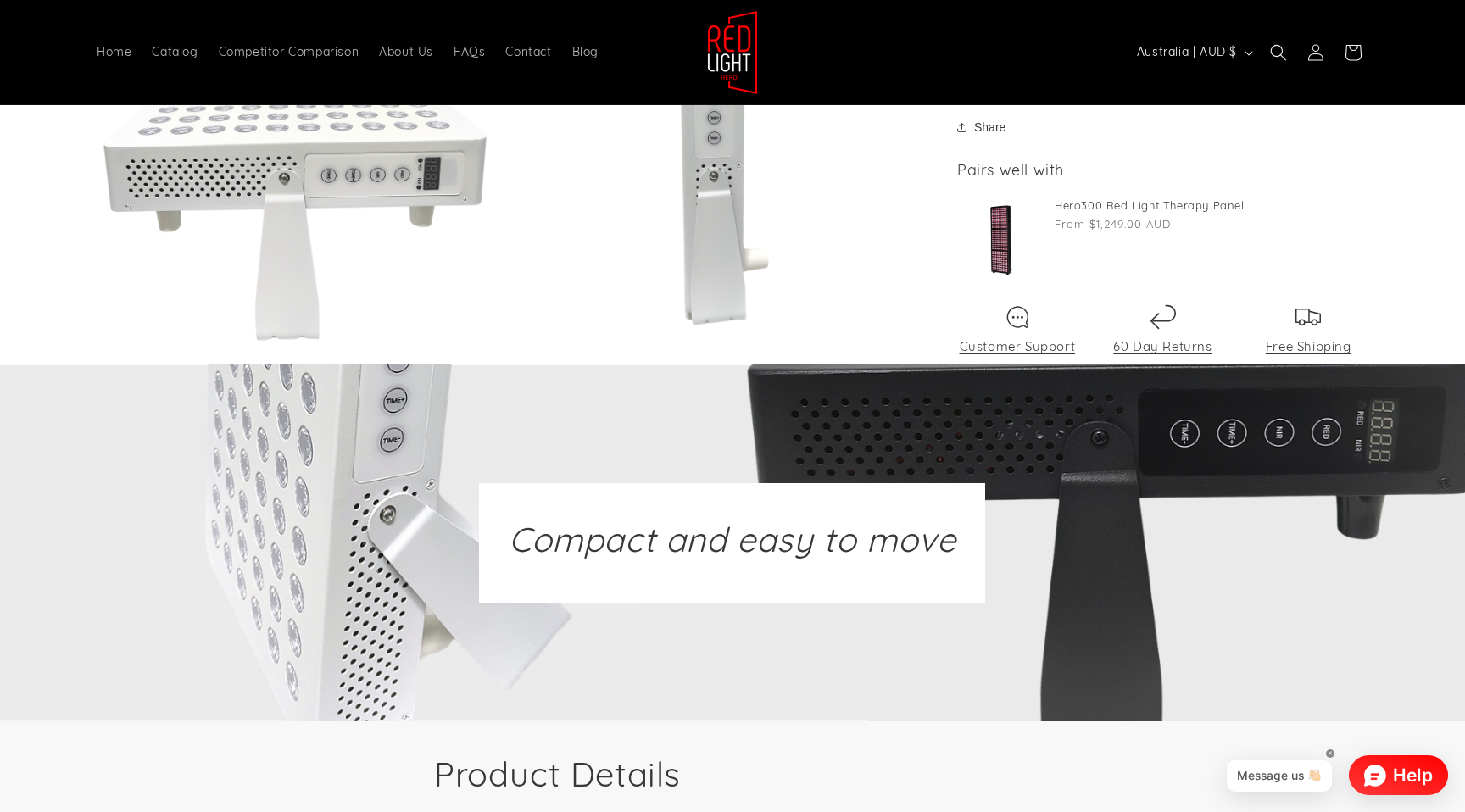 scroll, scrollTop: 2626, scrollLeft: 0, axis: vertical 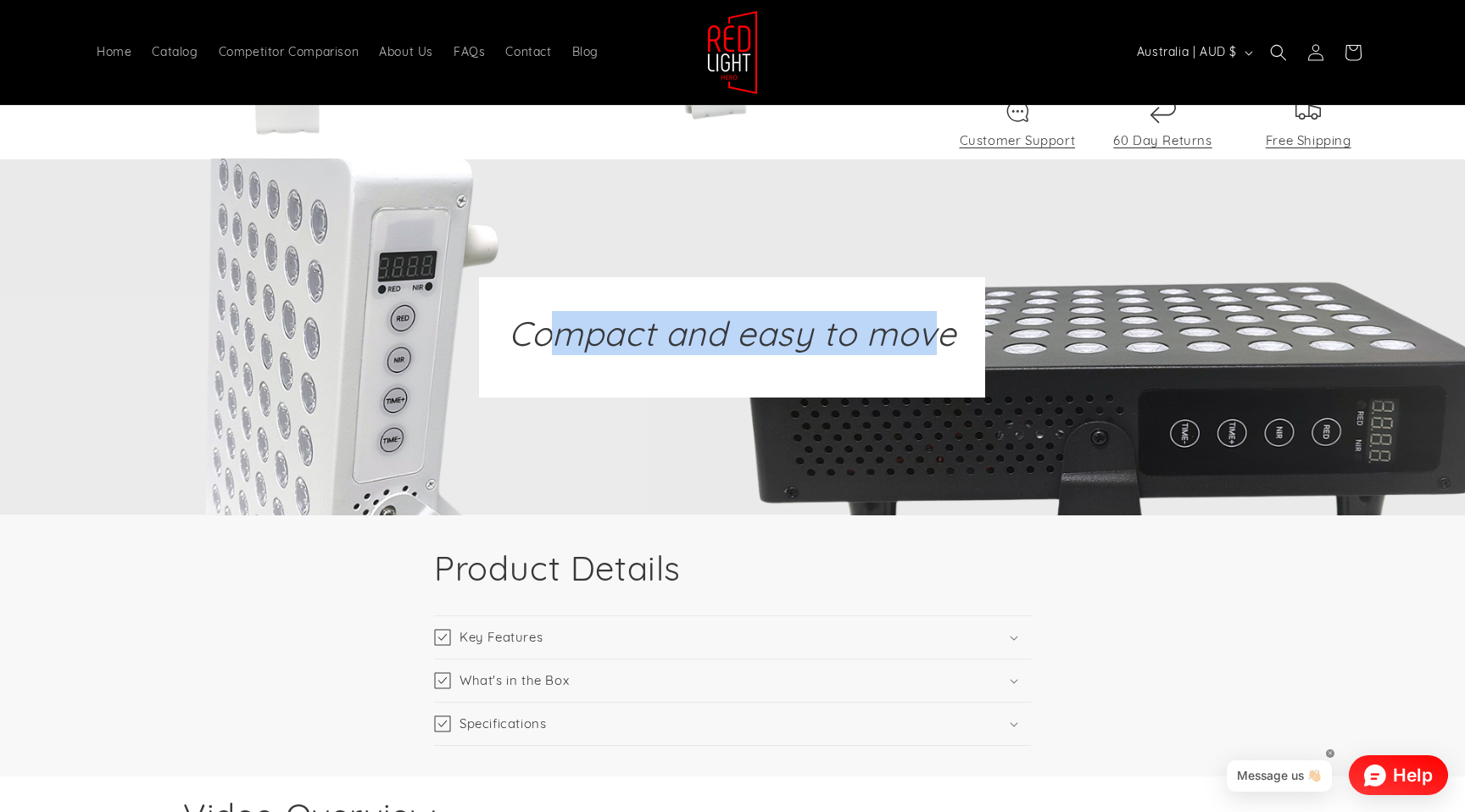 drag, startPoint x: 549, startPoint y: 338, endPoint x: 929, endPoint y: 325, distance: 380.2223 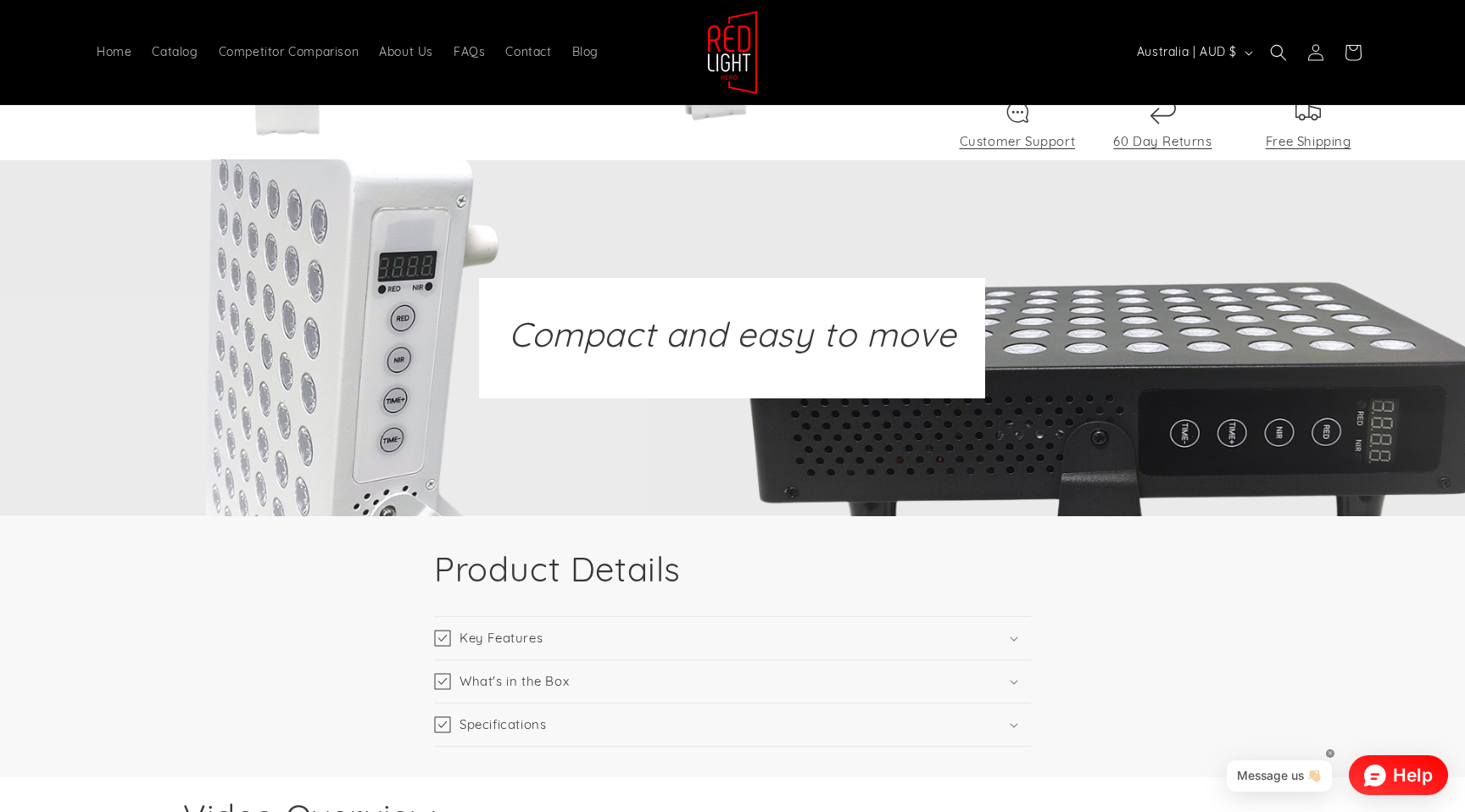 scroll, scrollTop: 2718, scrollLeft: 0, axis: vertical 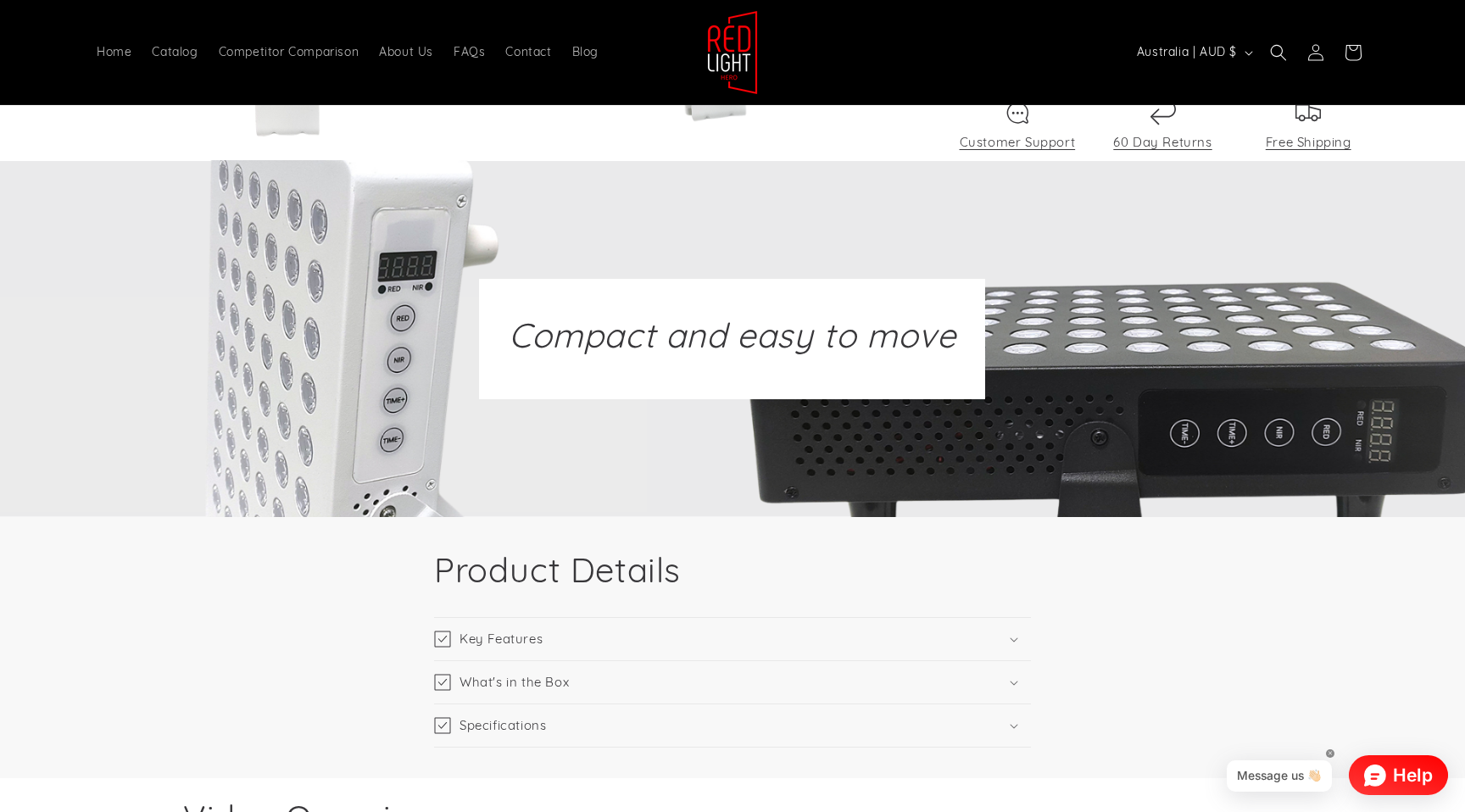 click on "Compact and easy to move" at bounding box center [732, 335] 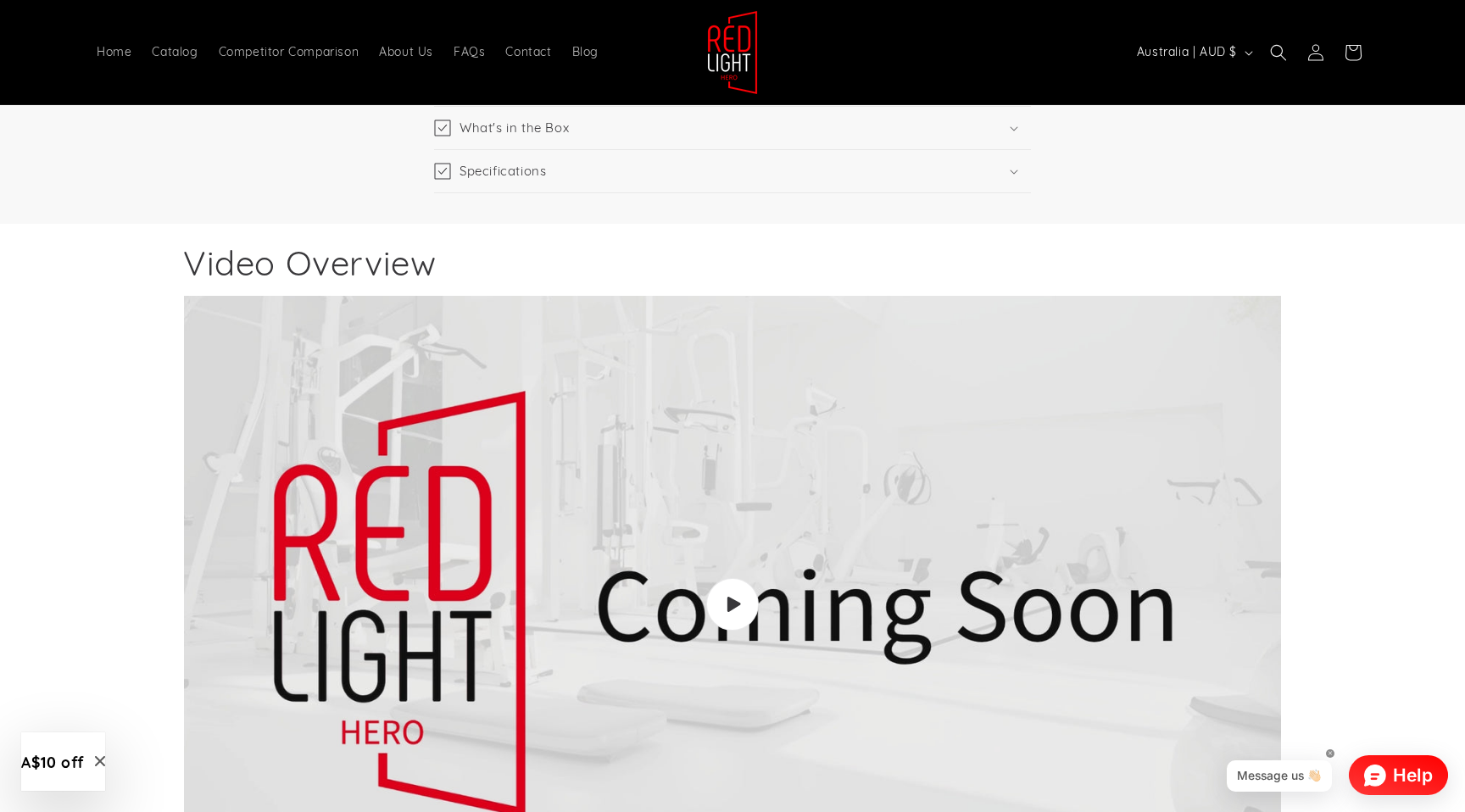 scroll, scrollTop: 3139, scrollLeft: 0, axis: vertical 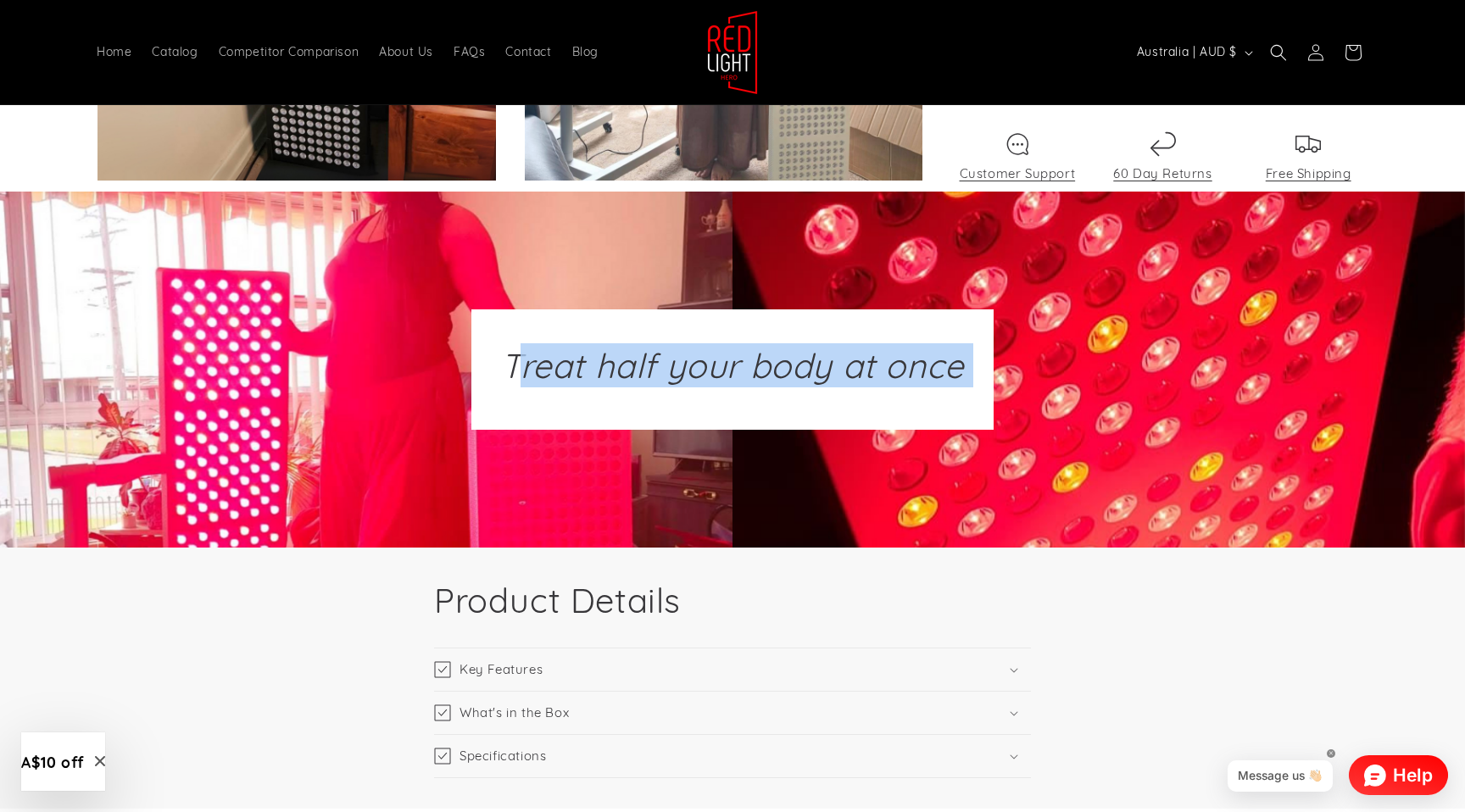 drag, startPoint x: 516, startPoint y: 364, endPoint x: 965, endPoint y: 355, distance: 449.0902 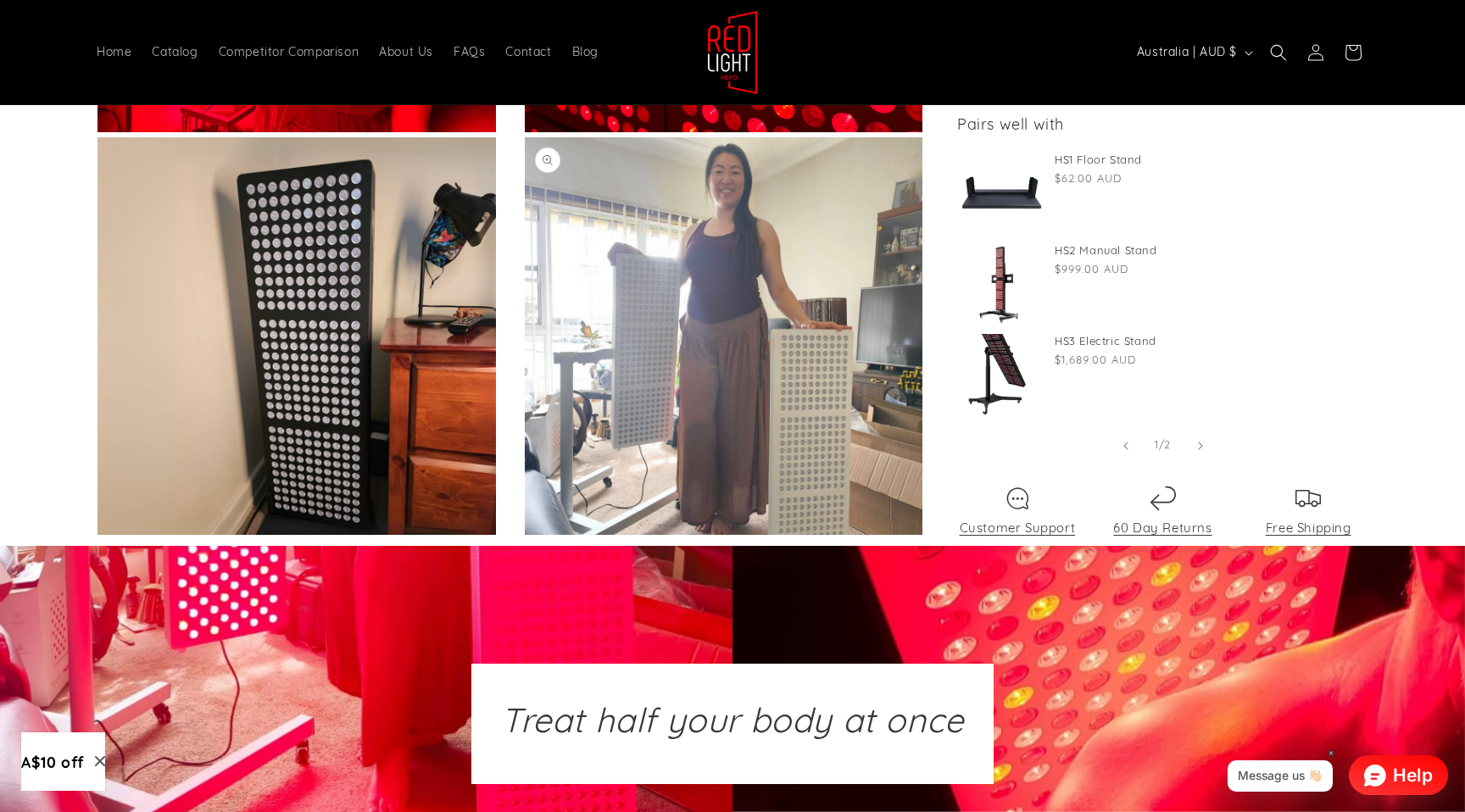 scroll, scrollTop: 2737, scrollLeft: 0, axis: vertical 